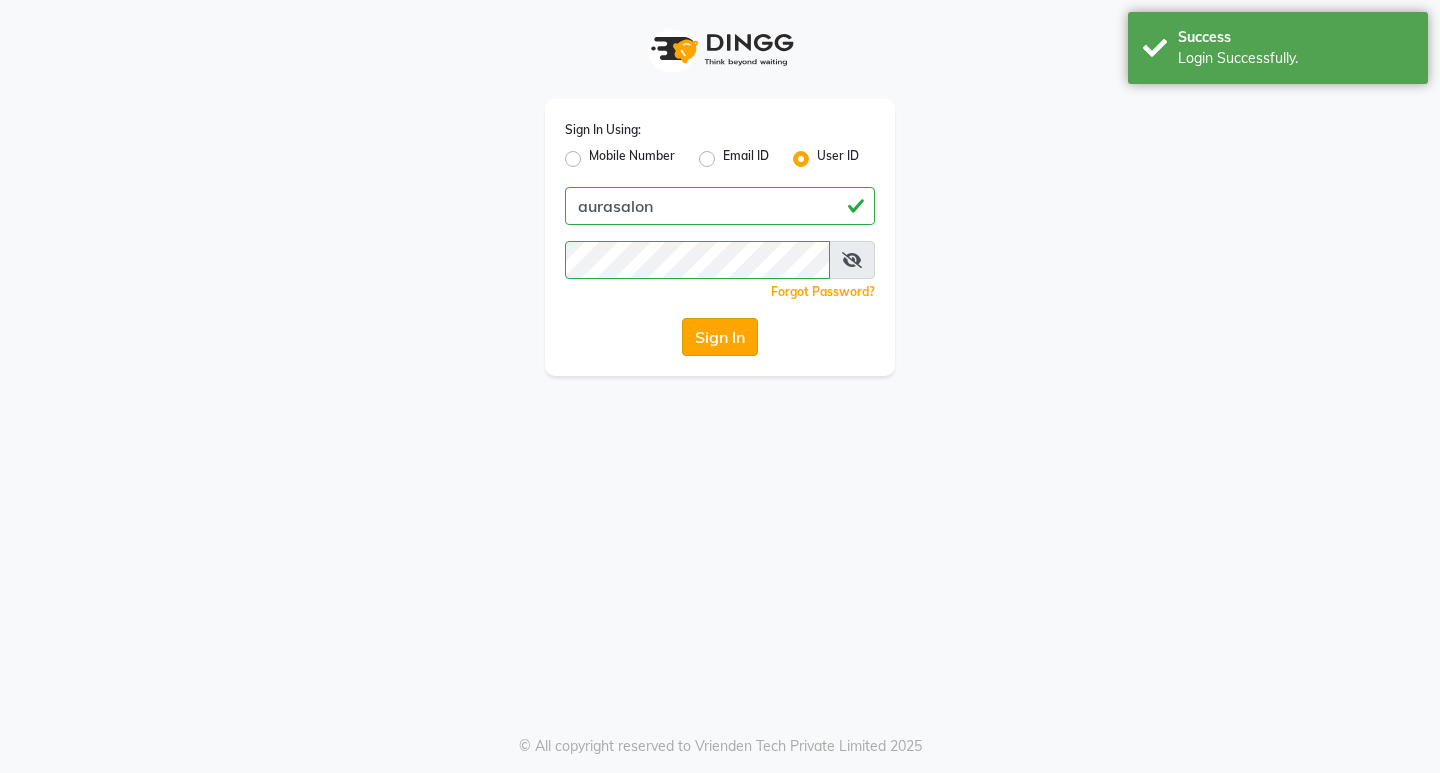 click on "Sign In" 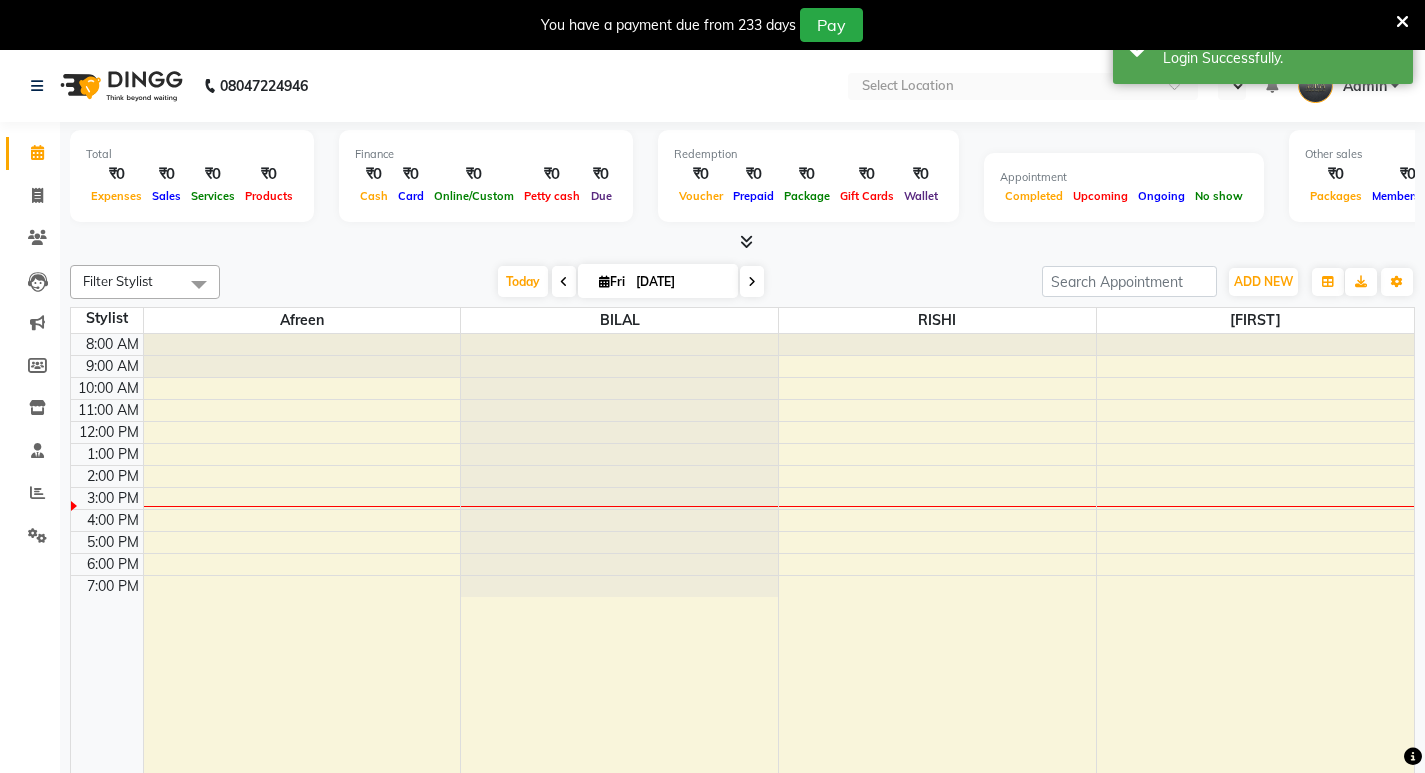select on "en" 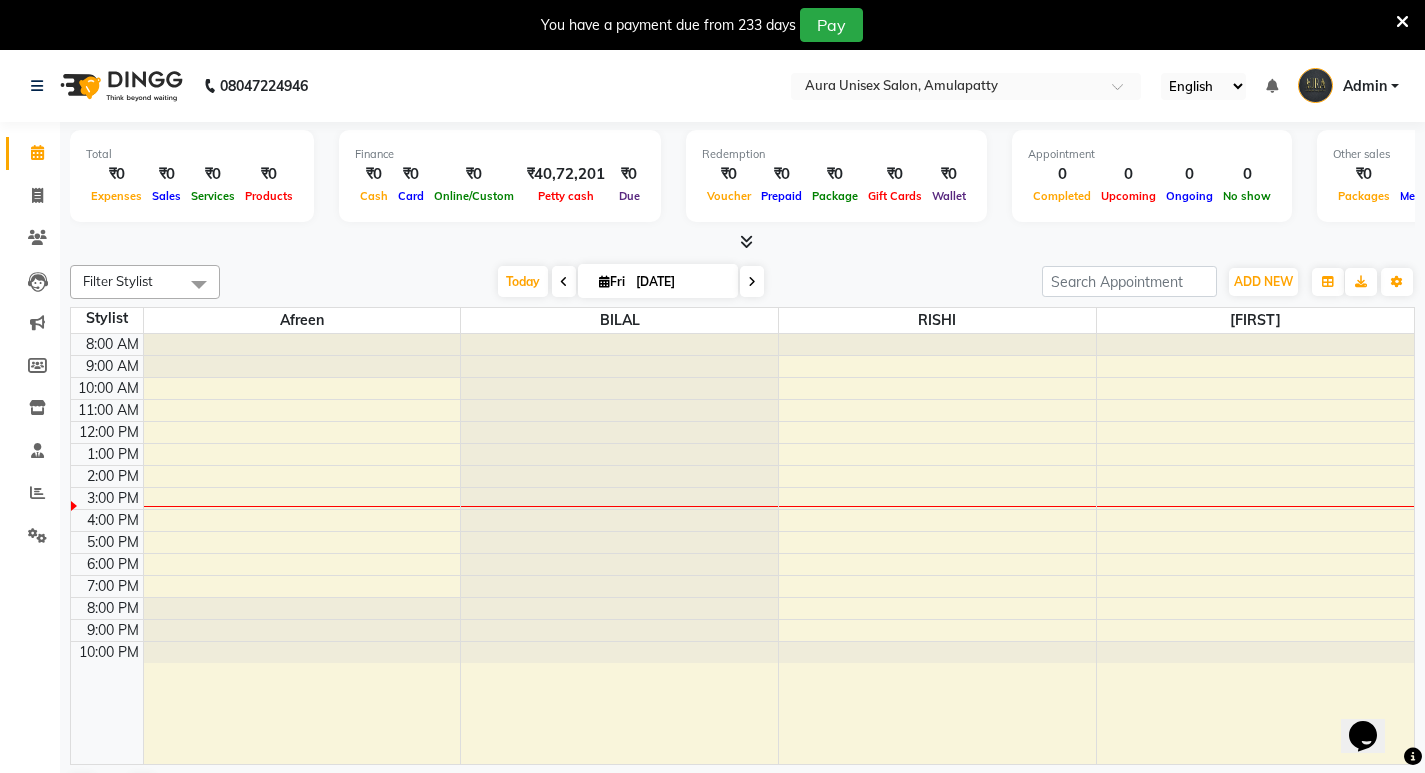 scroll, scrollTop: 0, scrollLeft: 0, axis: both 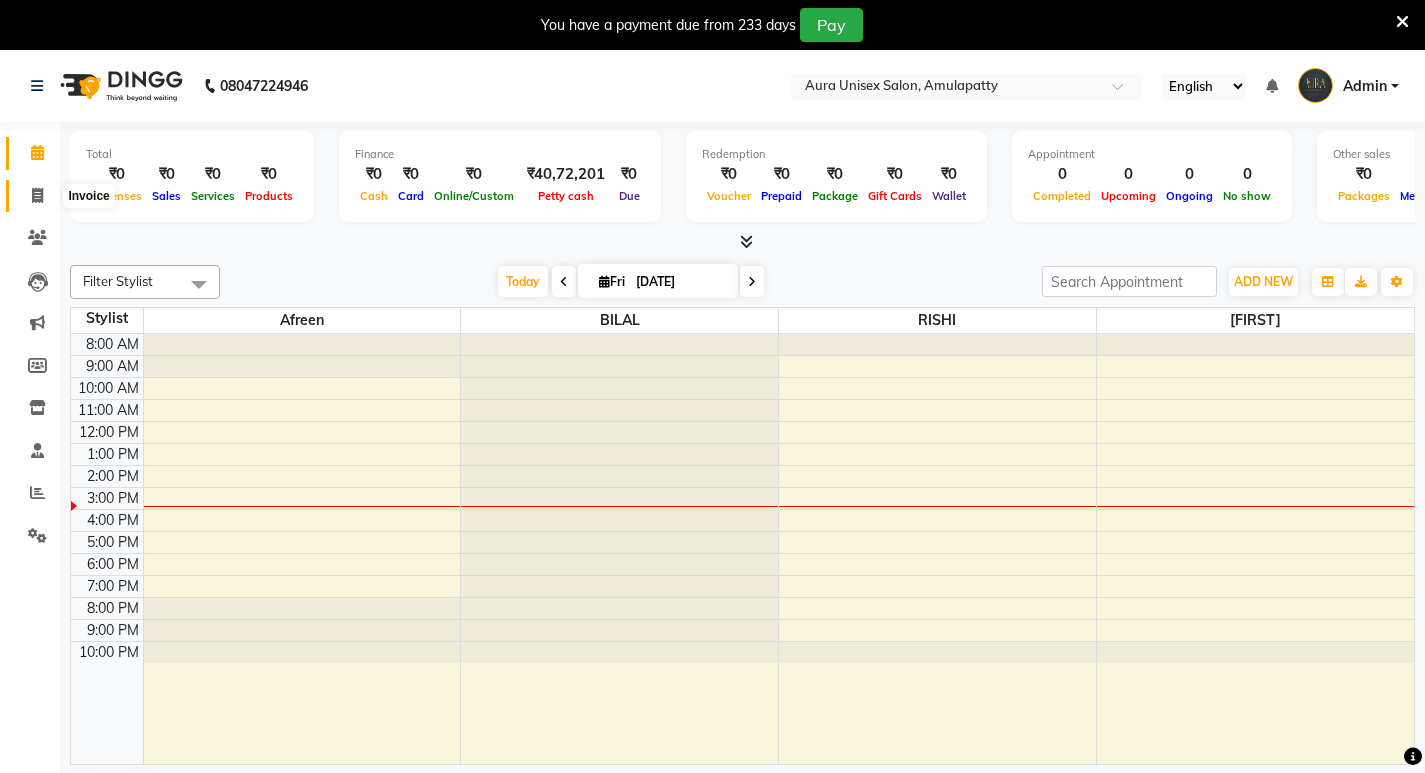 click 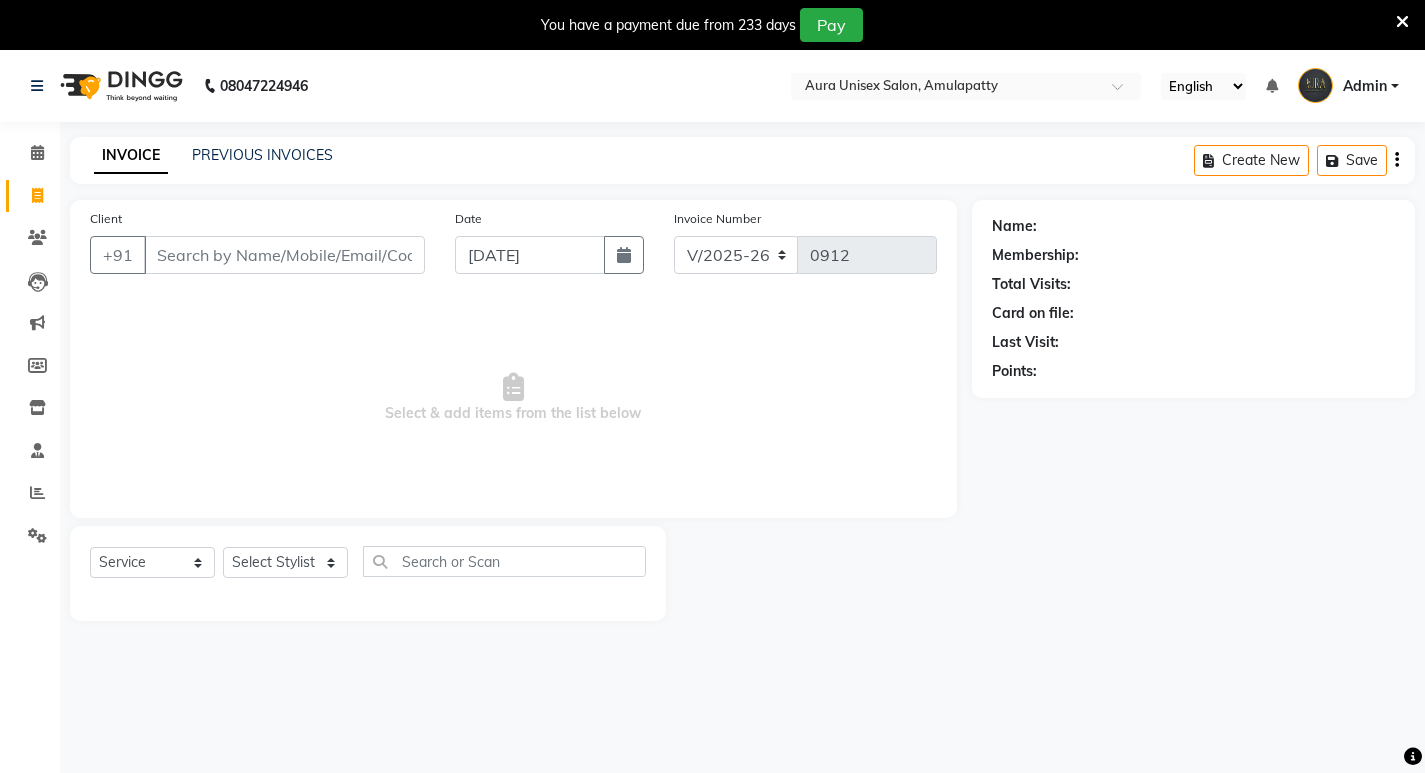 click on "Client" at bounding box center (284, 255) 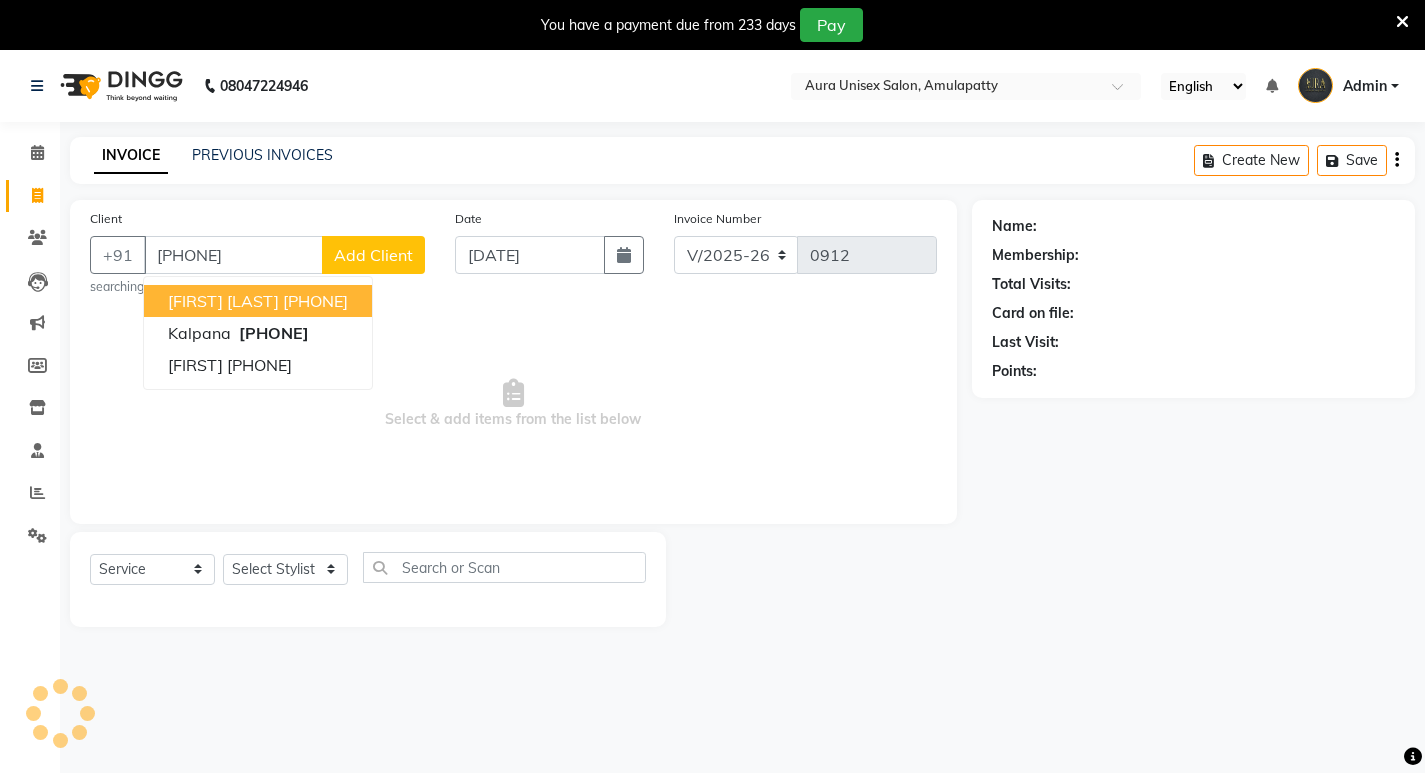 type on "[PHONE]" 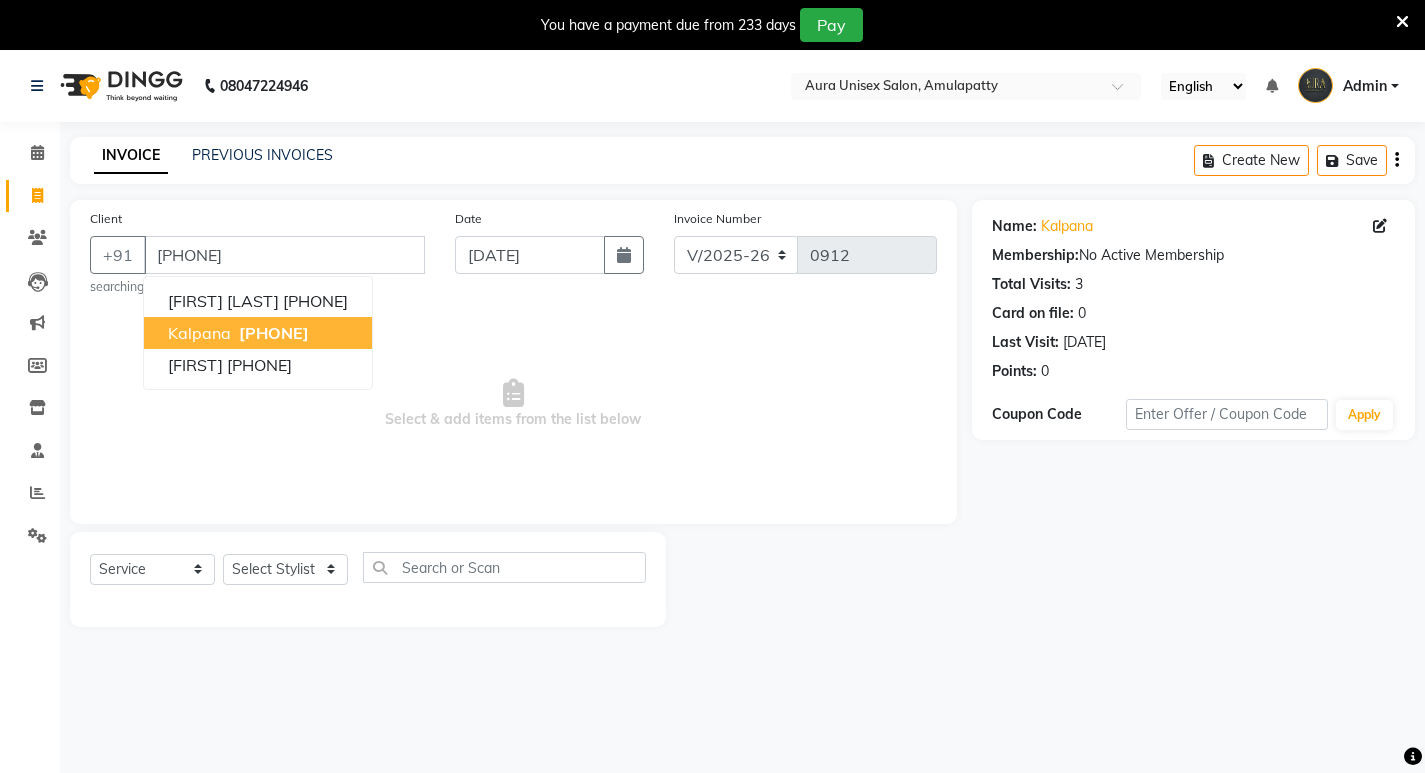 click on "[PHONE]" at bounding box center (274, 333) 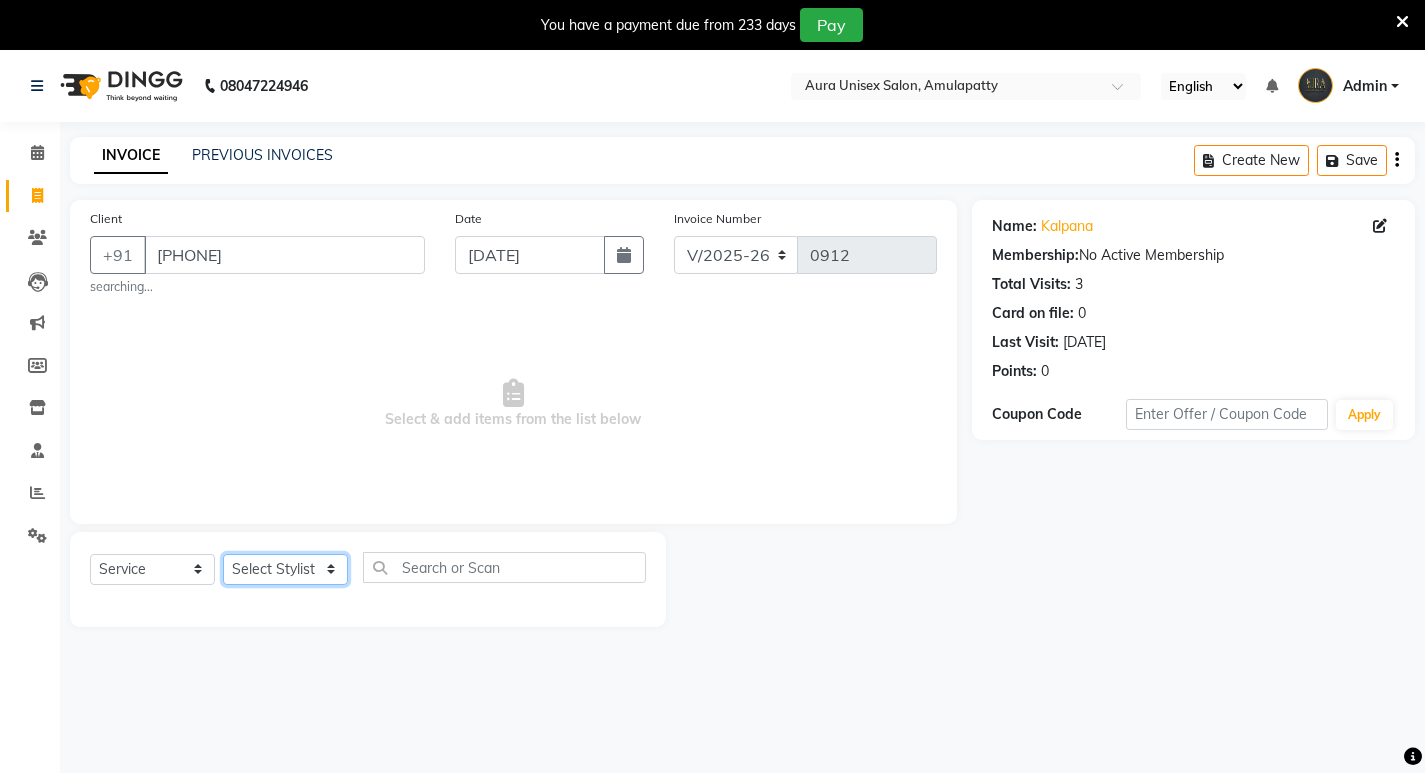 click on "Select Stylist AFJAL afreen BILAL RISHI" 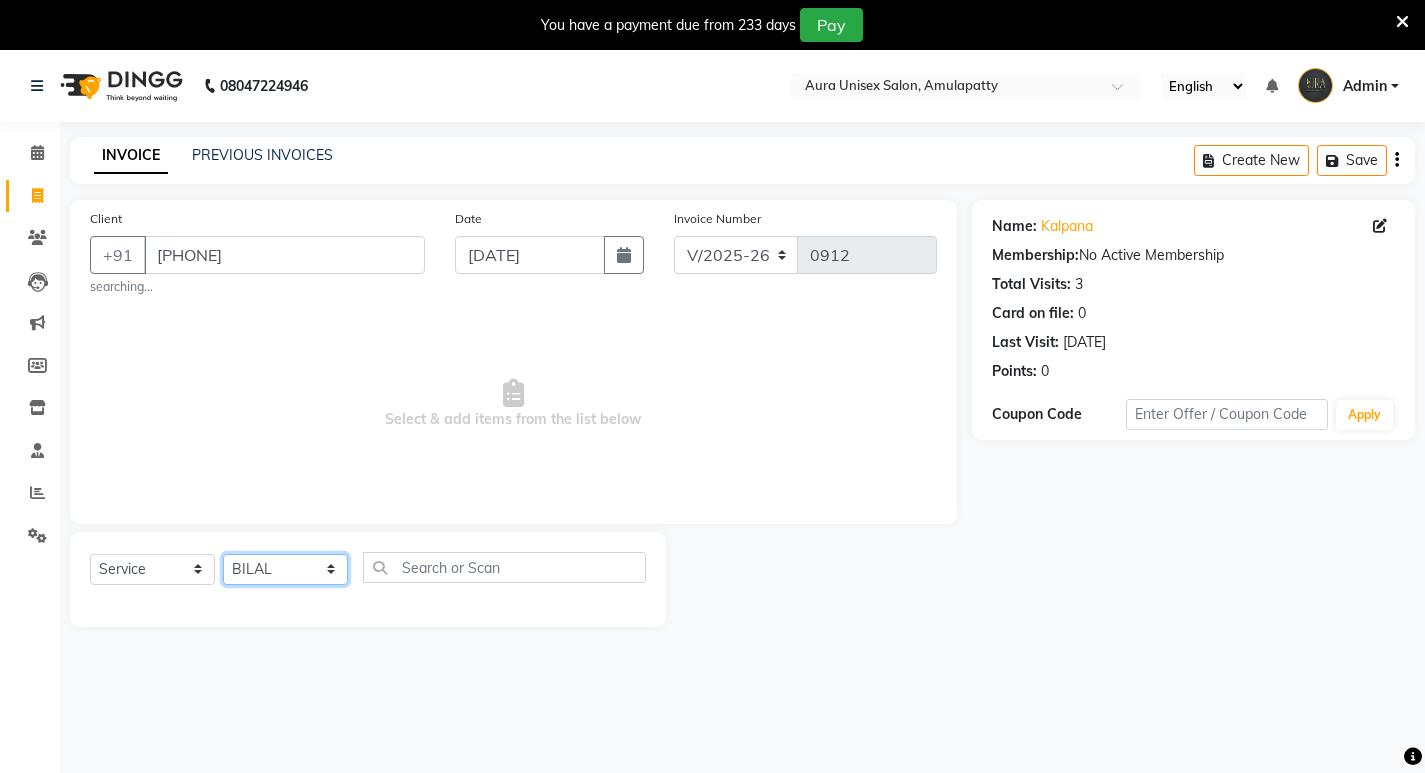 click on "Select Stylist AFJAL afreen BILAL RISHI" 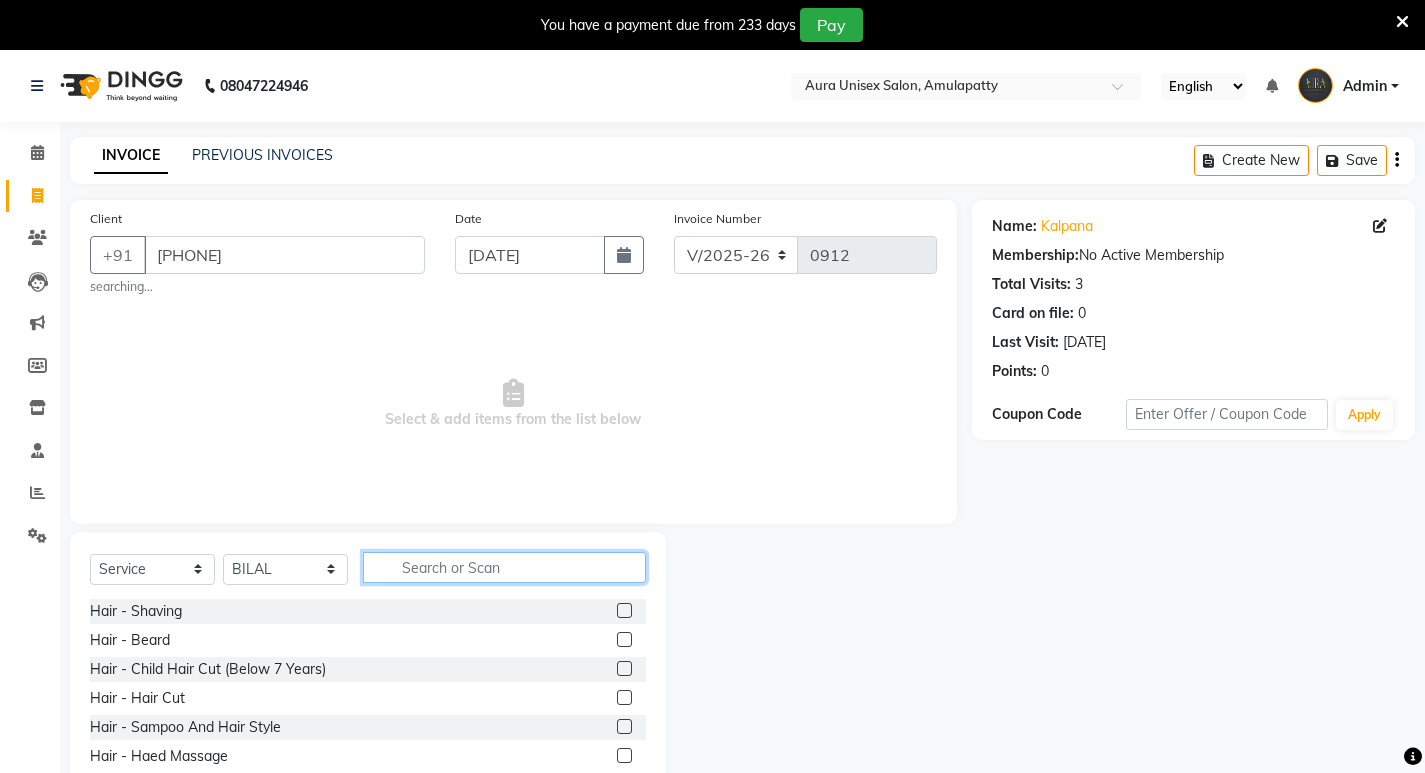 click 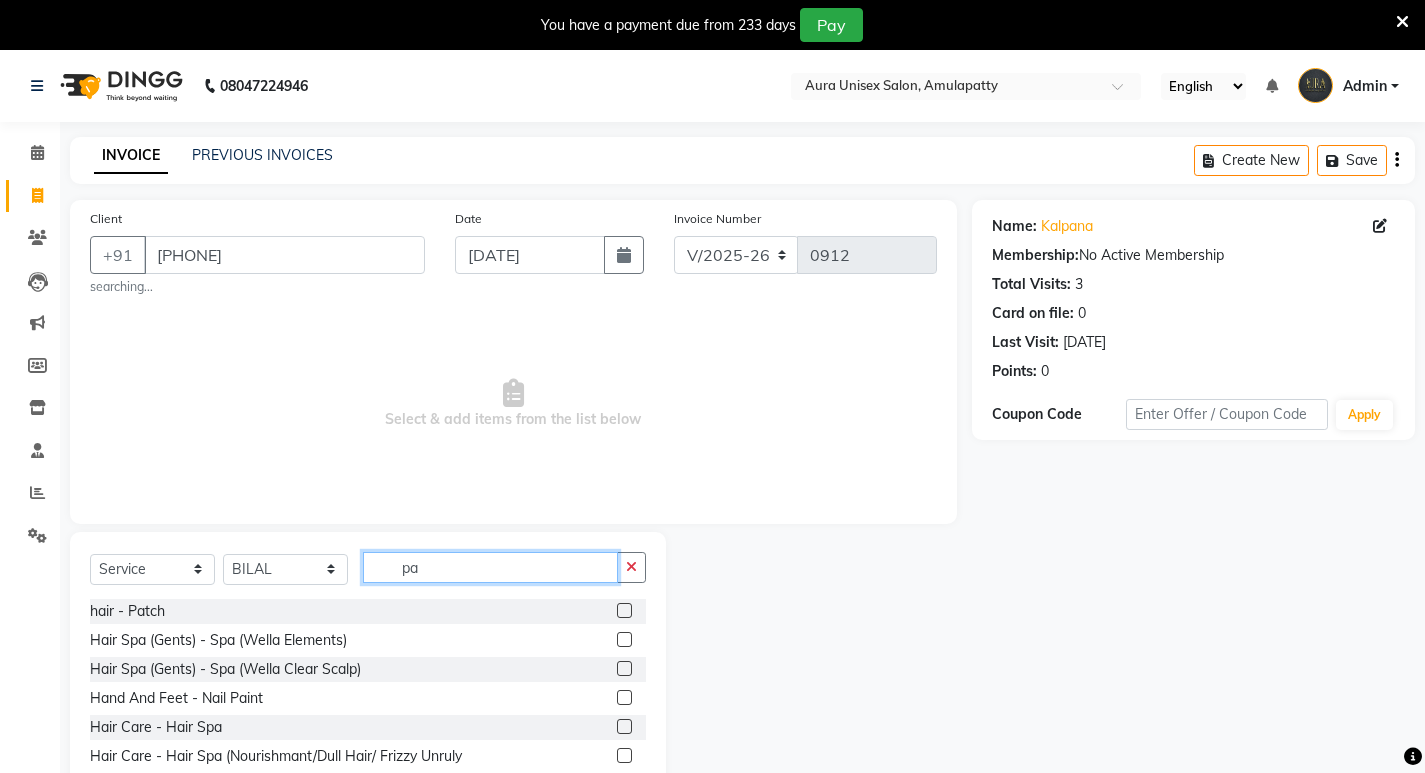 type on "p" 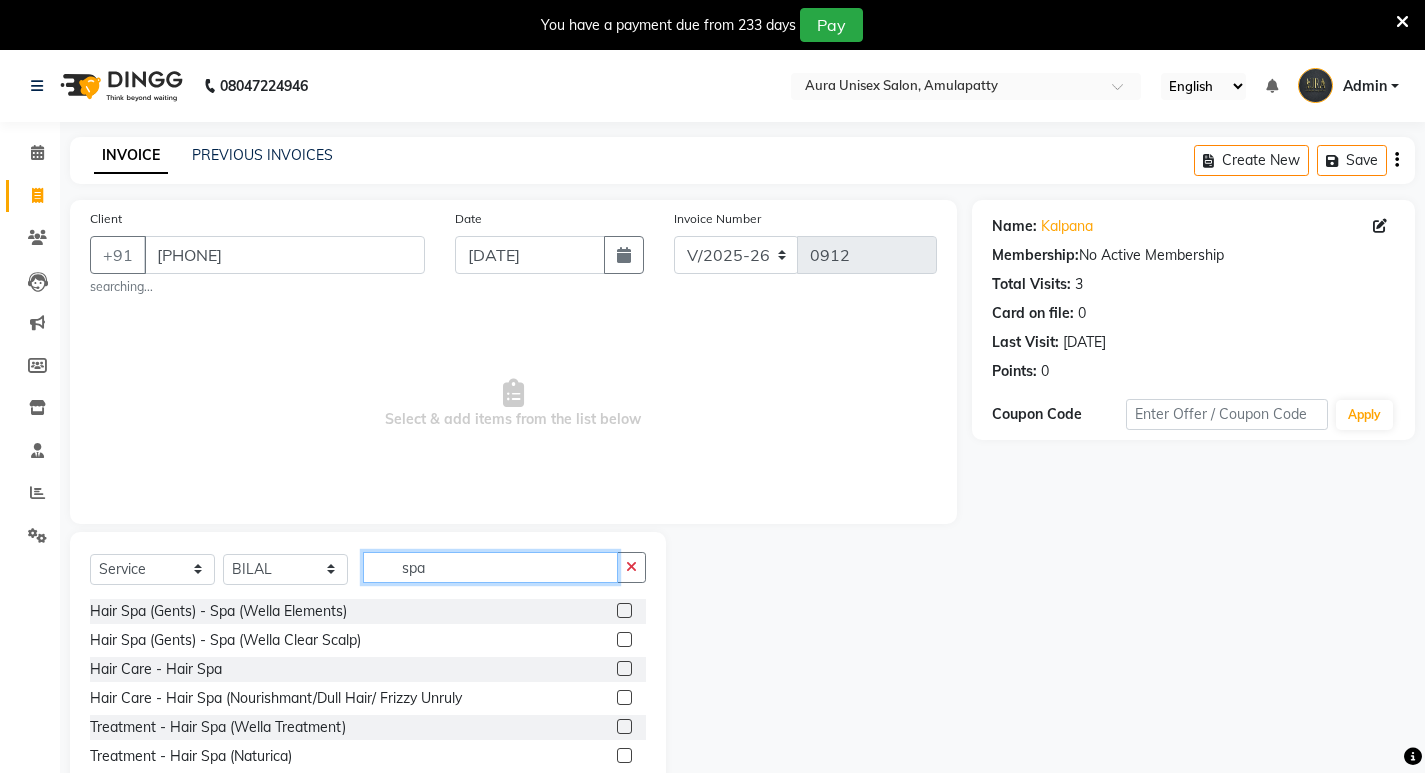 type on "spa" 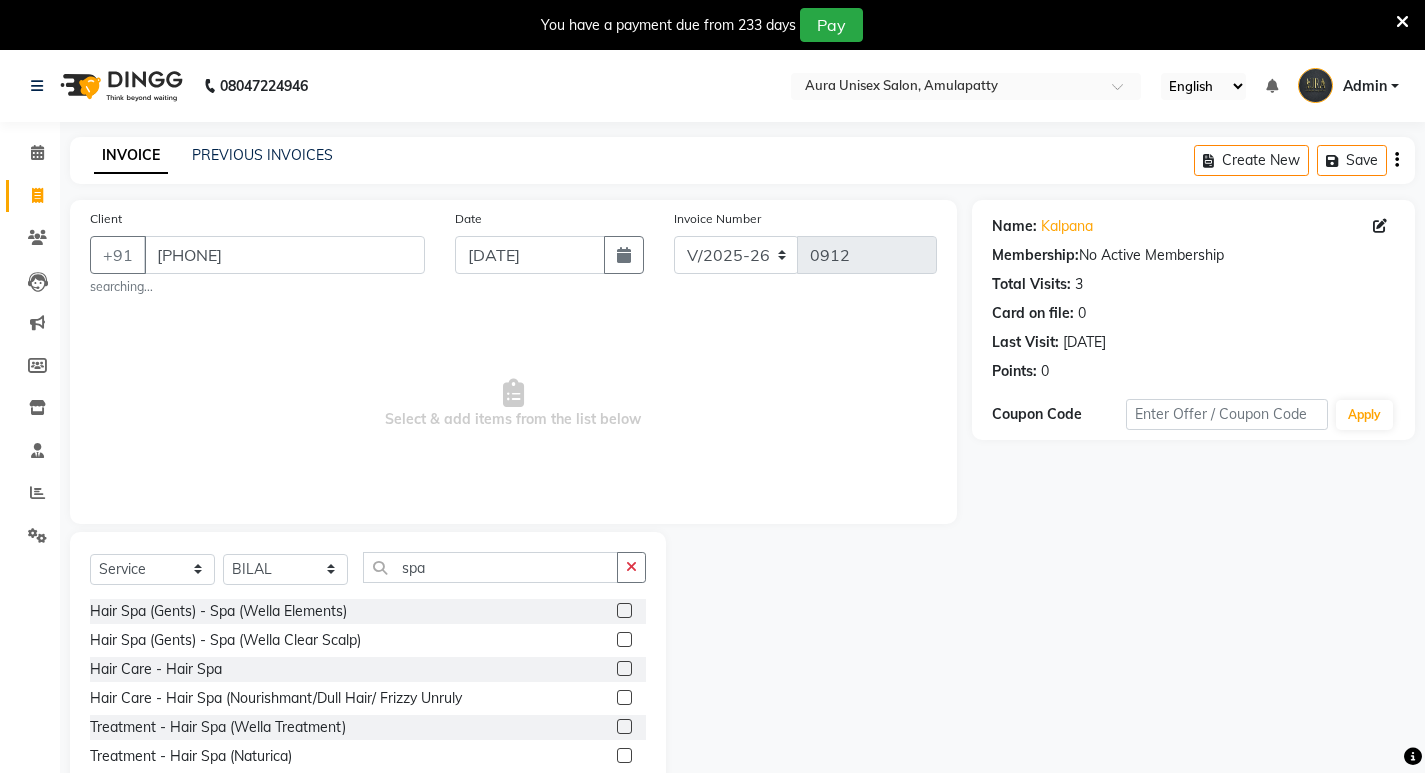 click 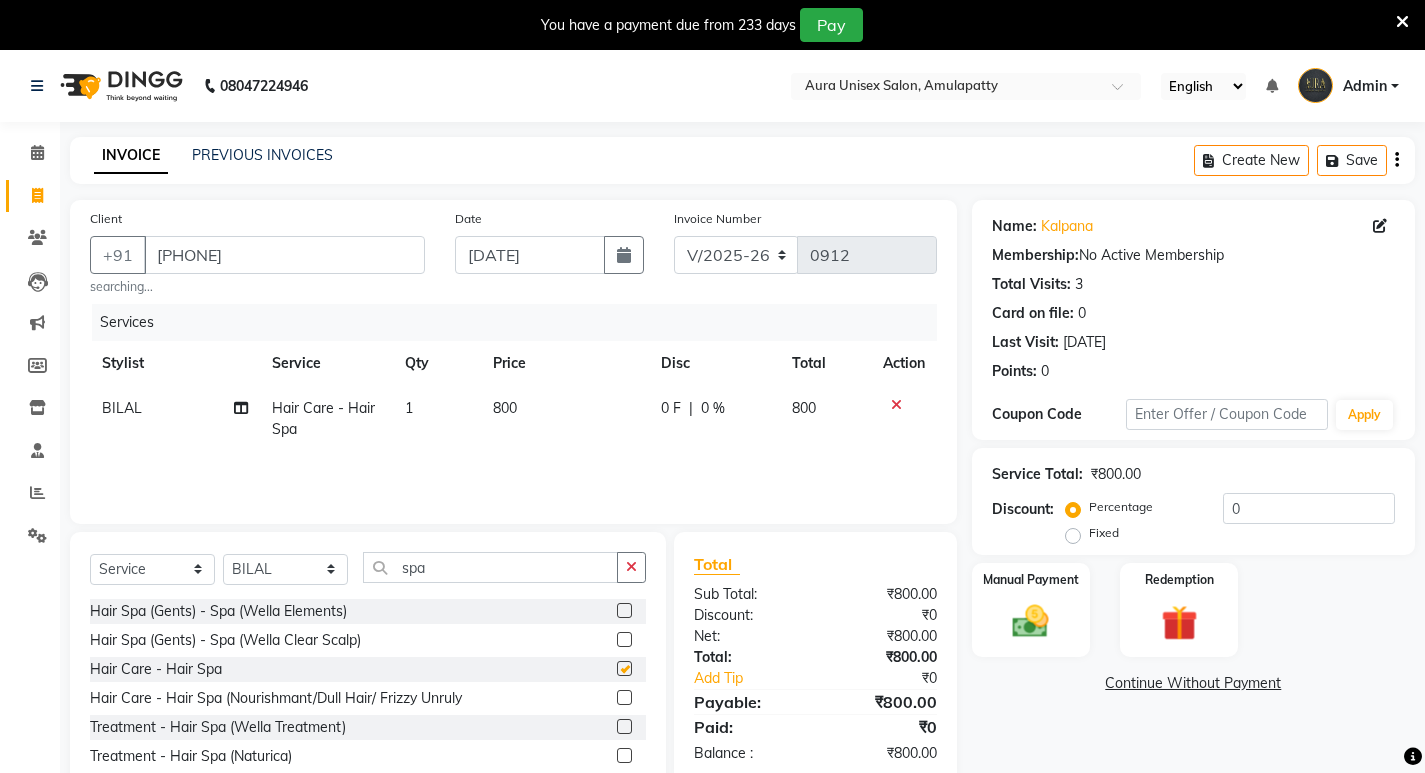 checkbox on "false" 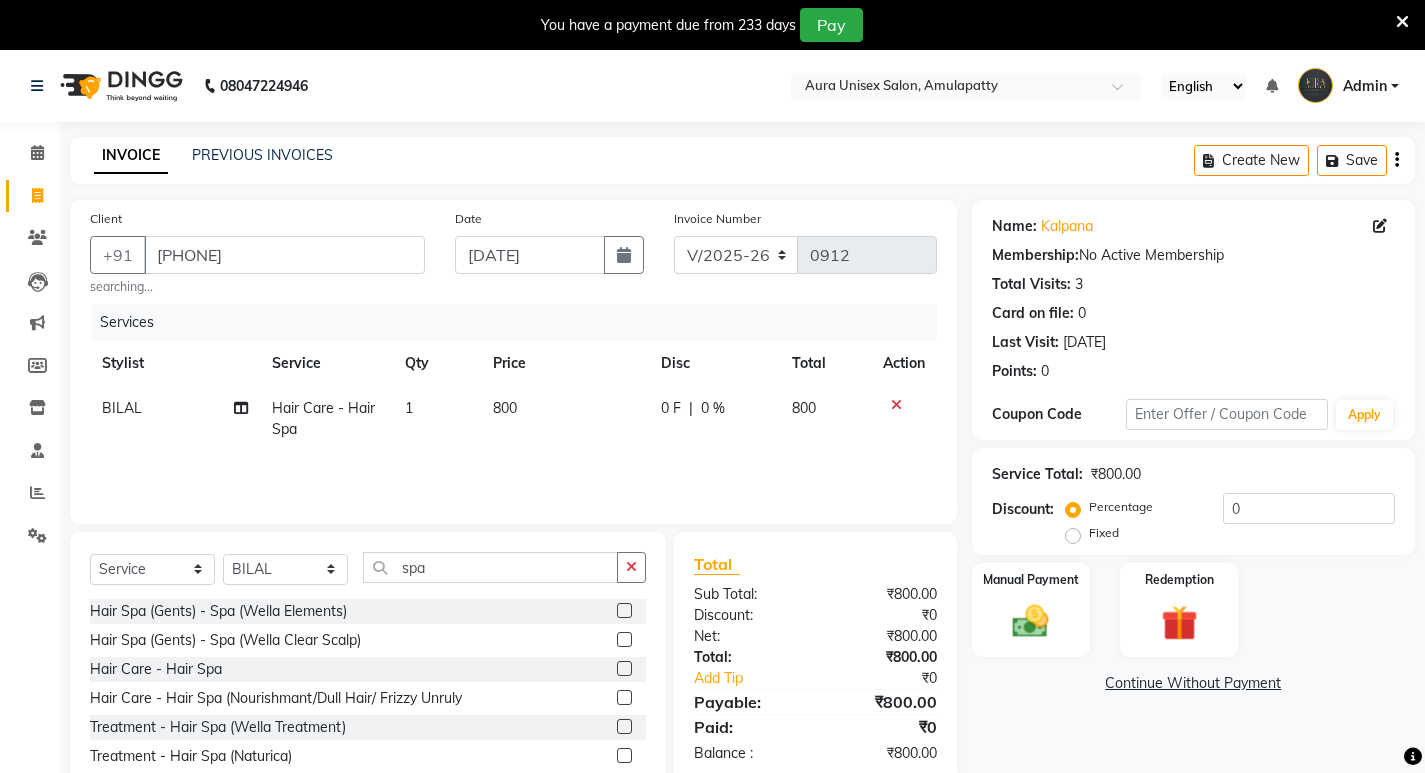 click on "800" 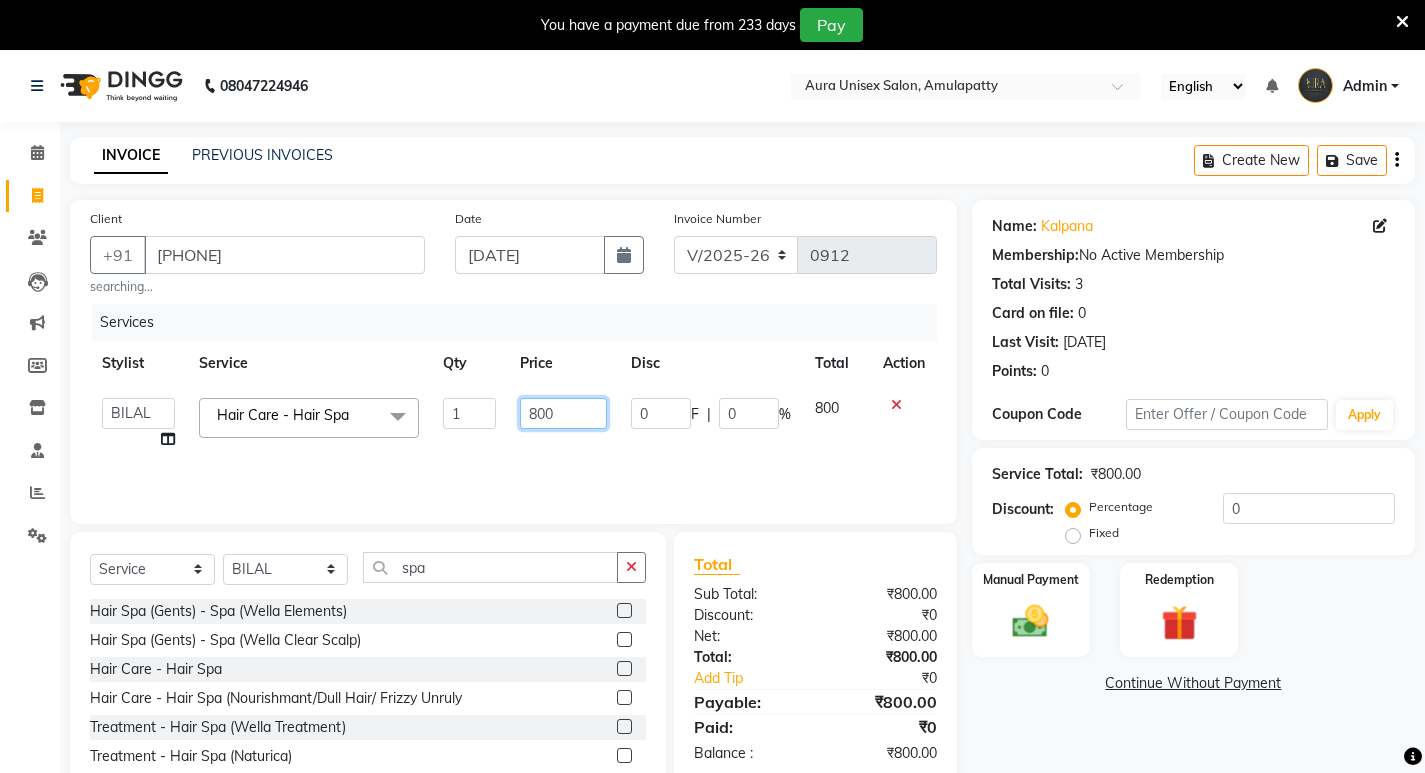 drag, startPoint x: 566, startPoint y: 407, endPoint x: 461, endPoint y: 426, distance: 106.7052 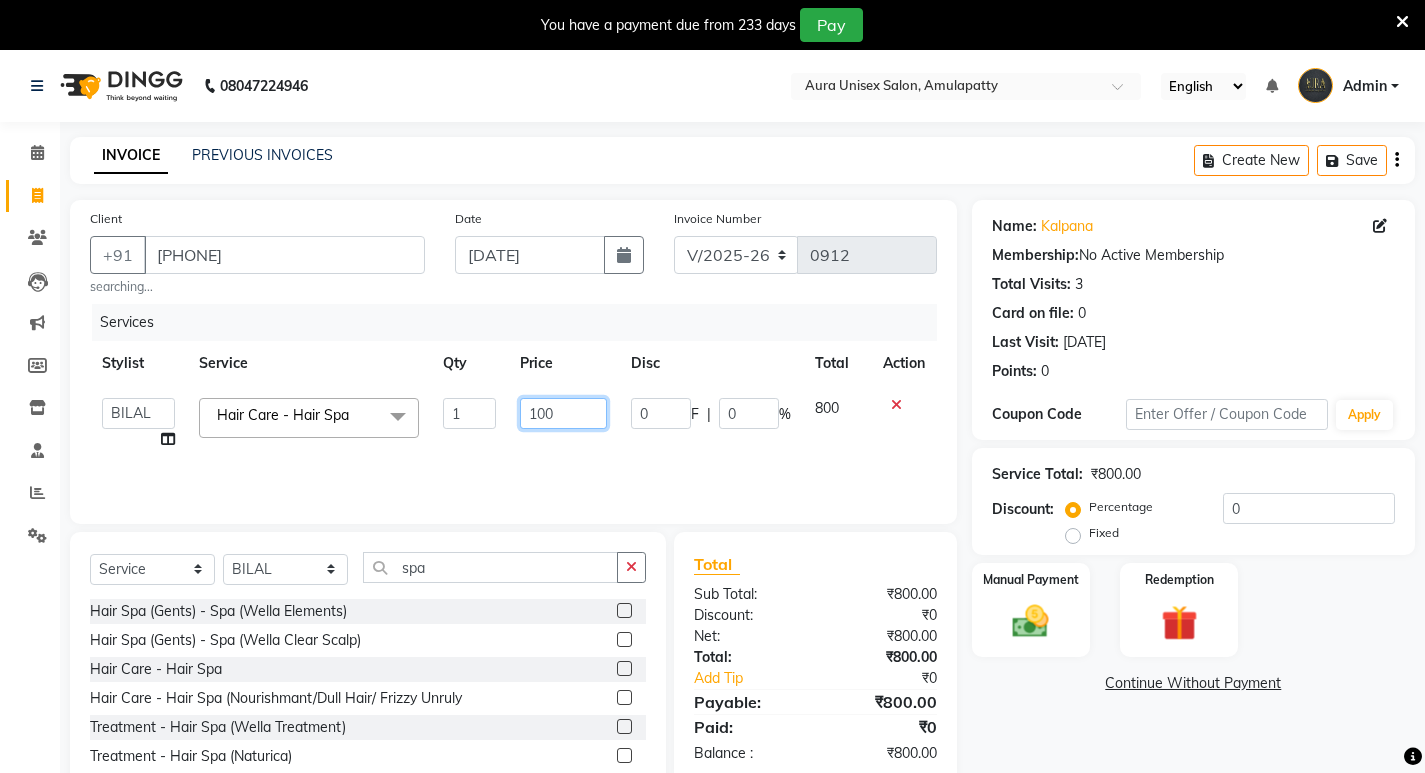 type on "1000" 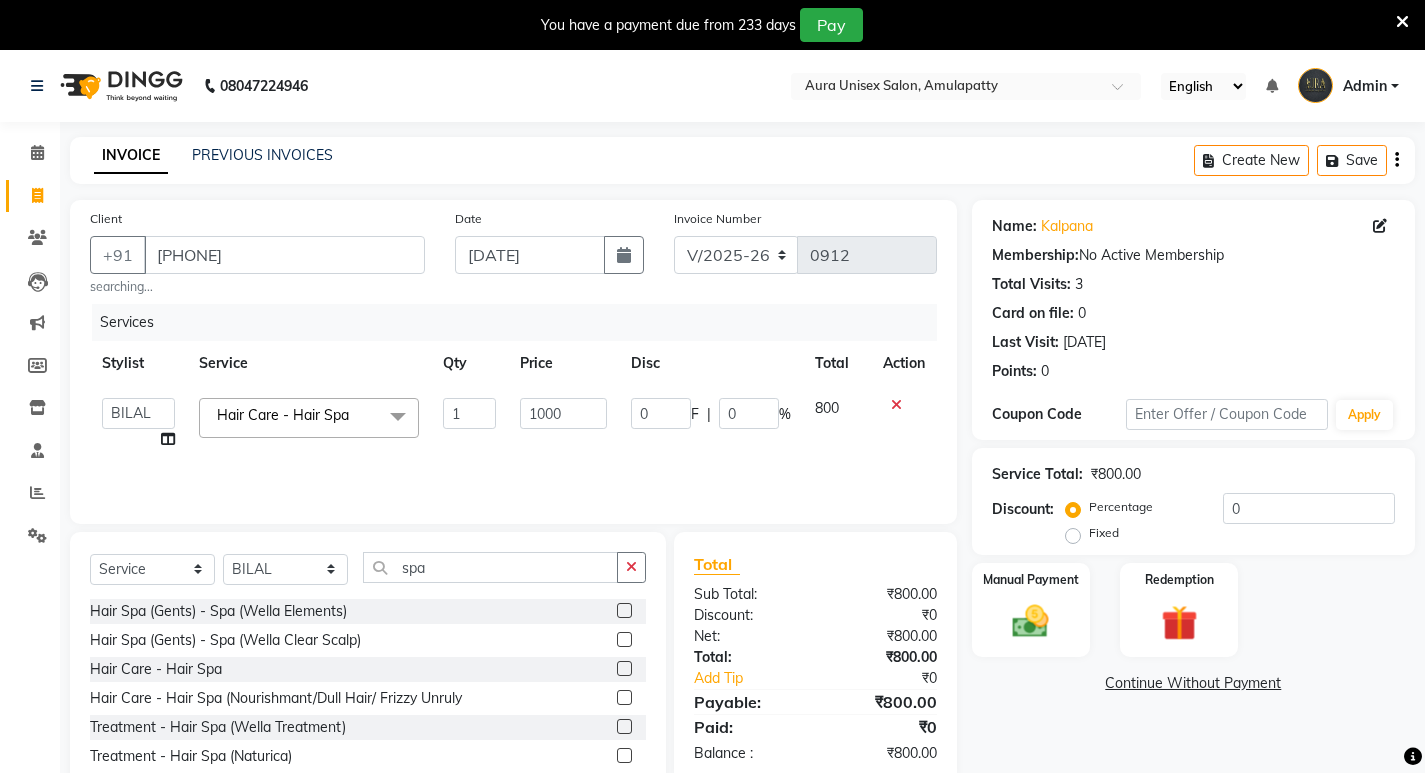 click on "Services Stylist Service Qty Price Disc Total Action AFJAL afreen BILAL RISHI Hair Care - Hair Spa x Hair - Shaving Hair - Beard Hair - Child Hair Cut (Below 7 Years) Hair - Hair Cut Hair - Sampoo And Hair Style Hair - Haed Massage Hair - Head Massage (Kerela Oil) Hair - Hair Pressing Service Hair - Deep Conditioning Hair - Shampling hair - Patch Colour (Gent) - Beard Colour Colour (Gent) - Hair Colour Colour (Gent) - Hair Colour (Ammonia Free) Hair Spa (Gents) - Spa (Wella Elements) Hair Spa (Gents) - Spa (Wella Clear Scalp) Ladies - Child (Hair Cut) Below 7 Years Ladies - Hair Cut Ladies - Sampoo And Styling Ladies - Tream Ladies - Straigst Dry Ladies - Piercing nose Ladies - Piercing ear Colour (Ladies) - Pre Chunks Colour (Ladies) - Root Touchup (2 Inch) Colour (Ladies) - Root Touchup (2 Inch) Ammonia Free Colour (Ladies) - Pre Lightening (Shoulder Length) Colour (Ladies) - Polishing Colour (Ladies) - Global Hair Colour Colour (Ladies) - Global Balayage Colour (Ladies) - Ombre Colour 1 1000 0 F" 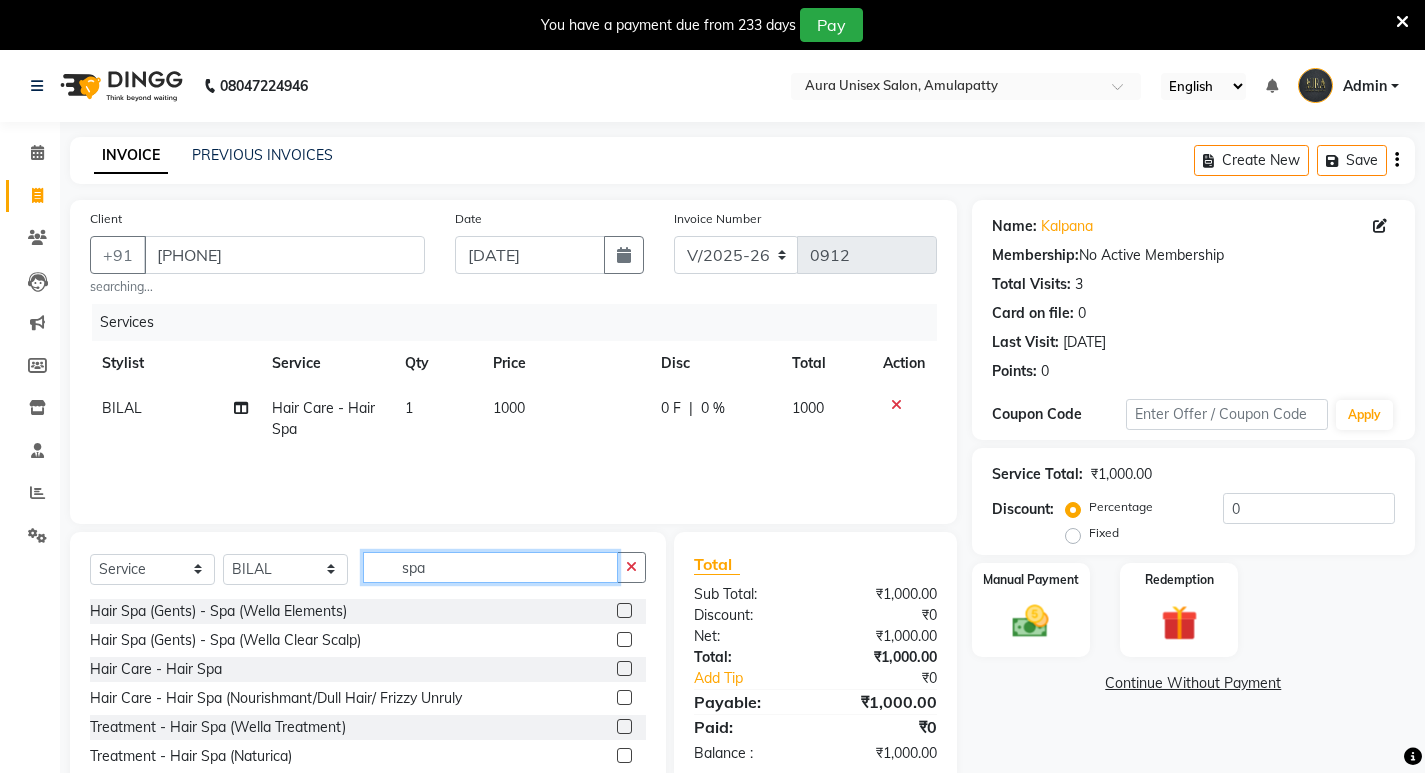 click on "spa" 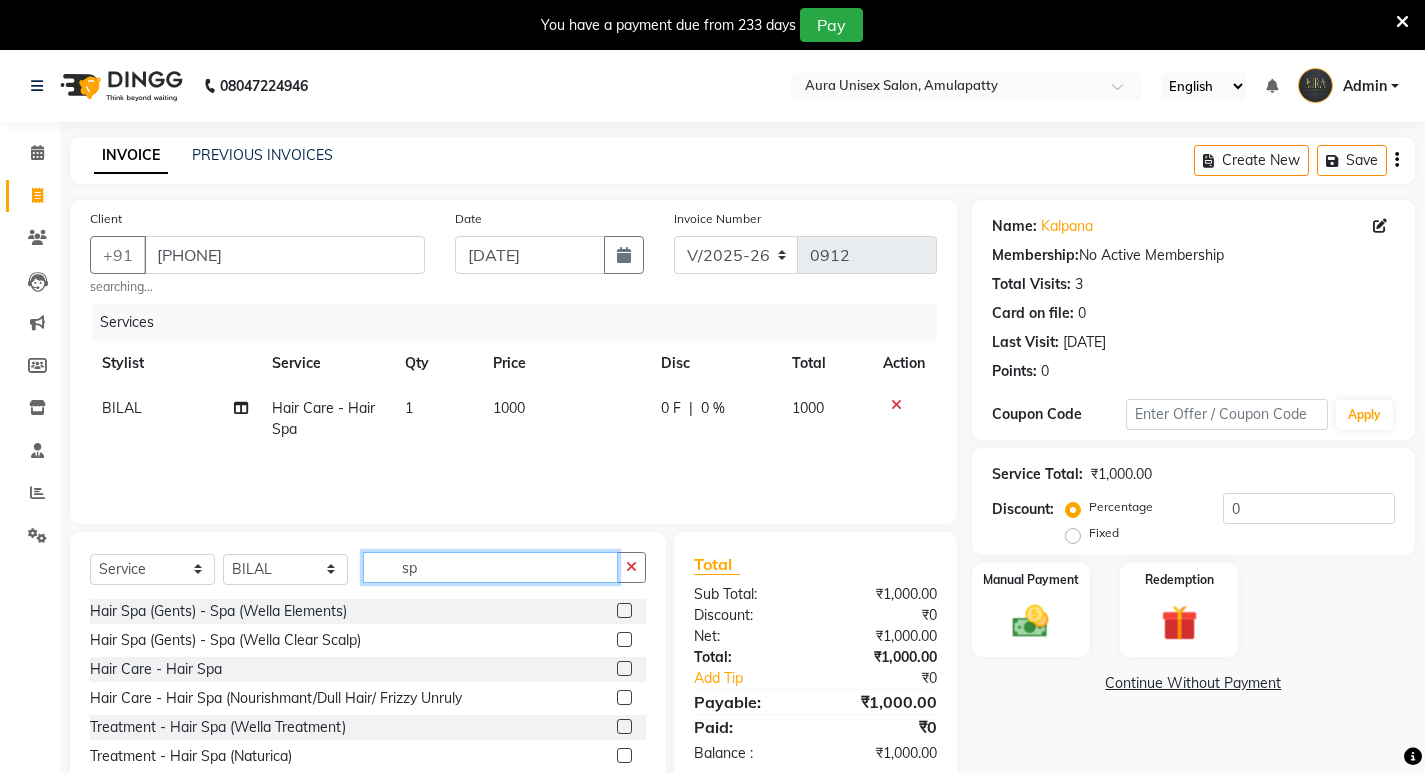 type on "s" 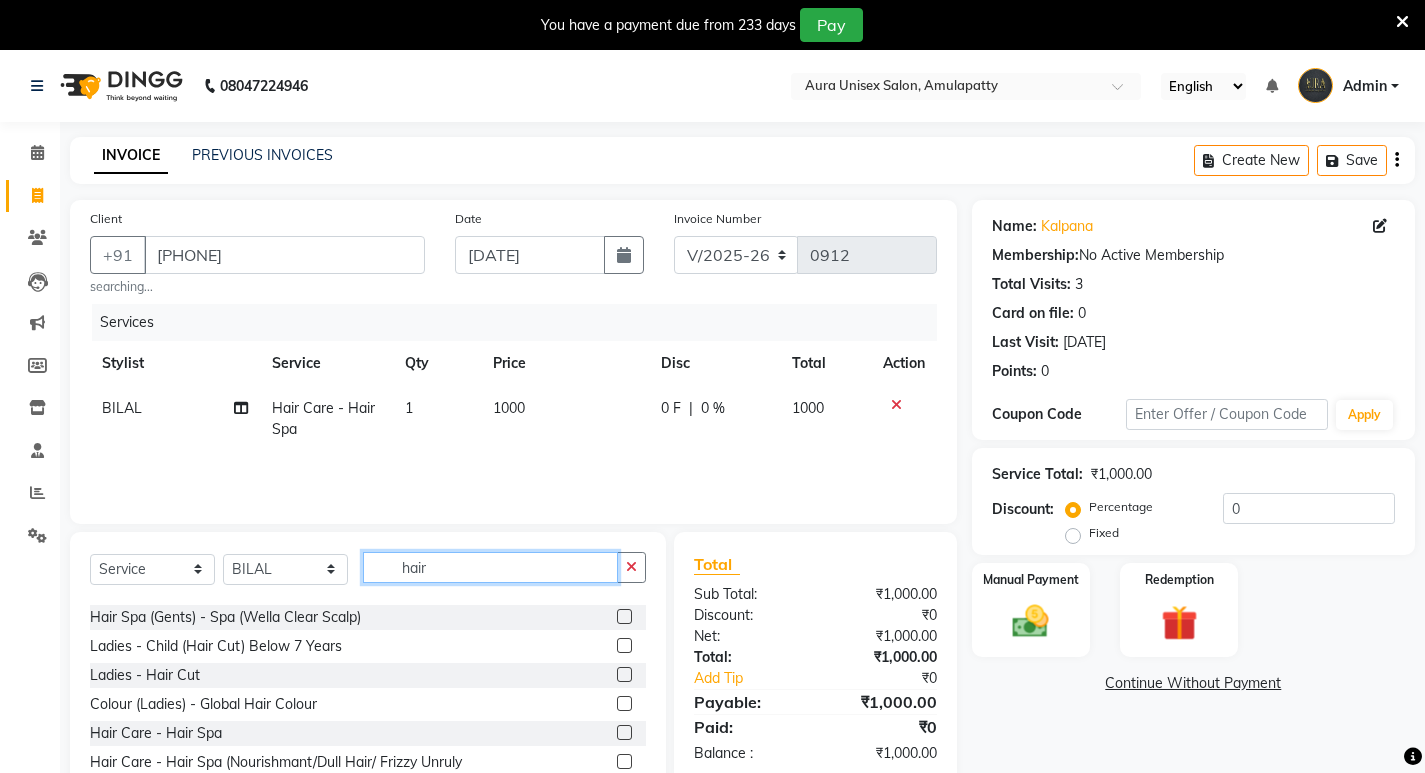 scroll, scrollTop: 438, scrollLeft: 0, axis: vertical 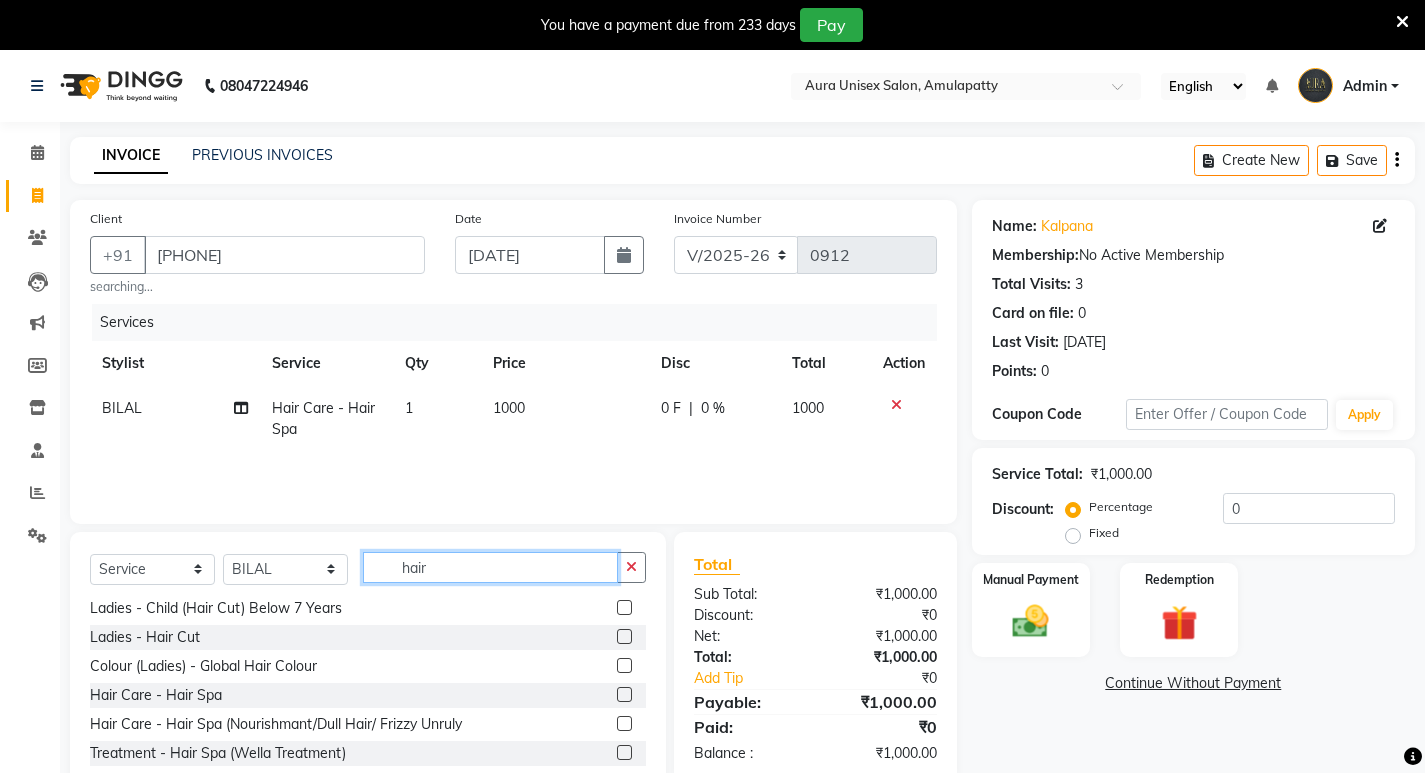 type on "hair" 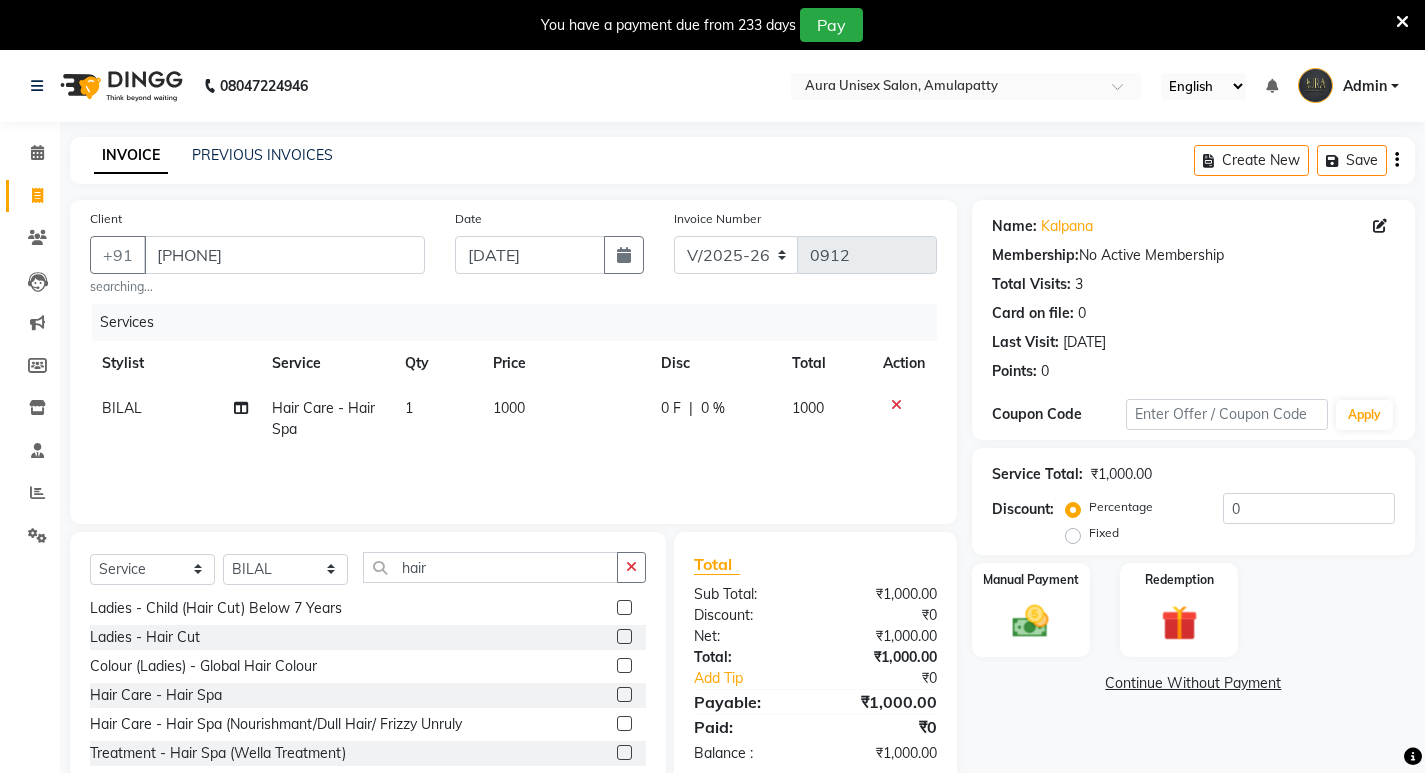 click 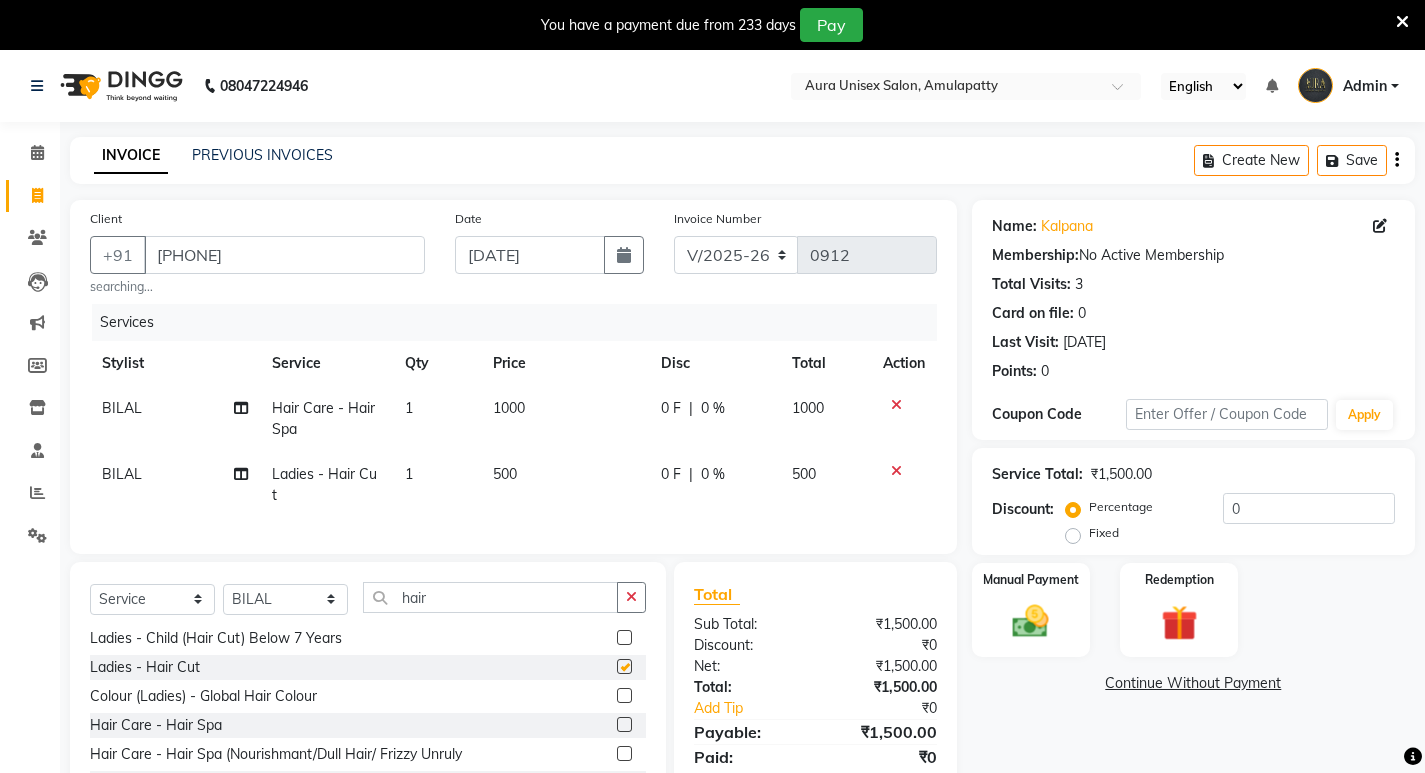 checkbox on "false" 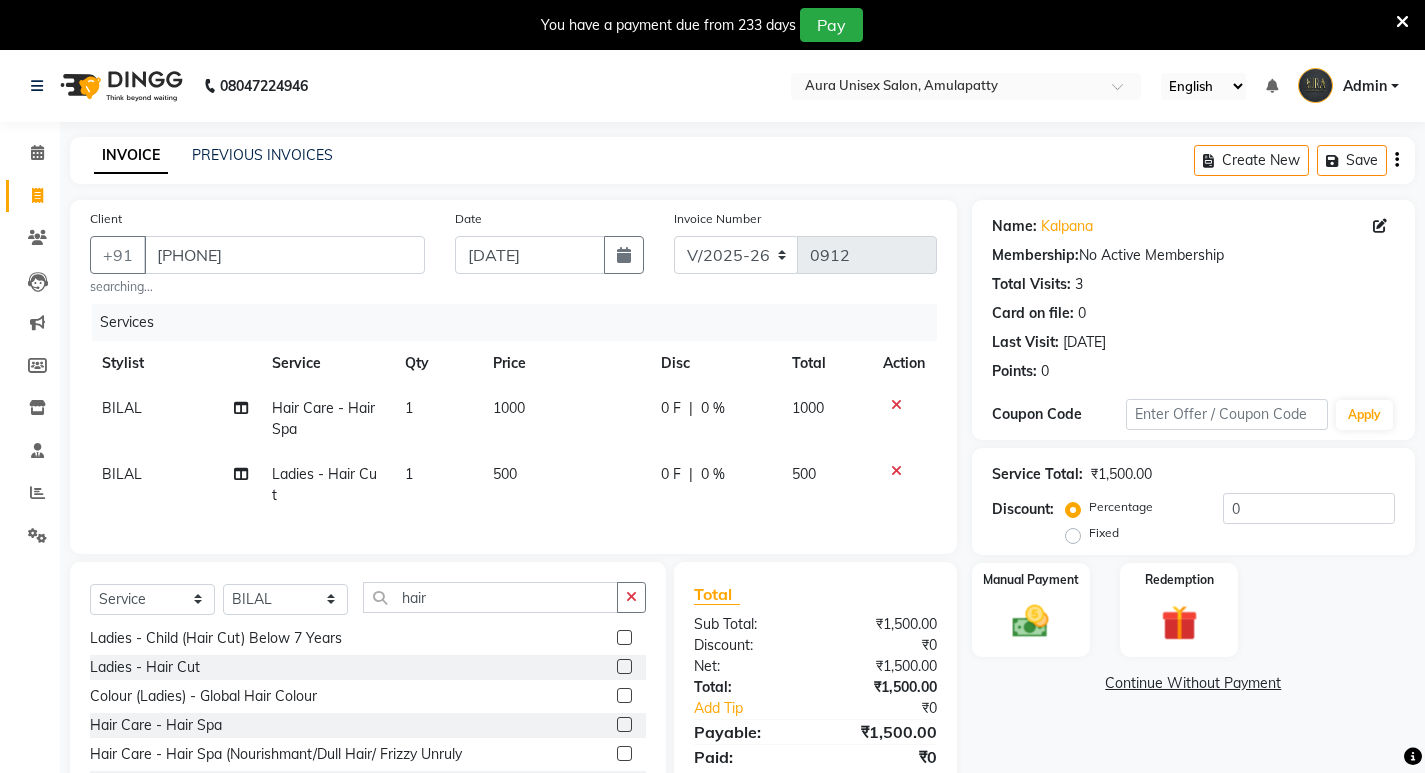 click 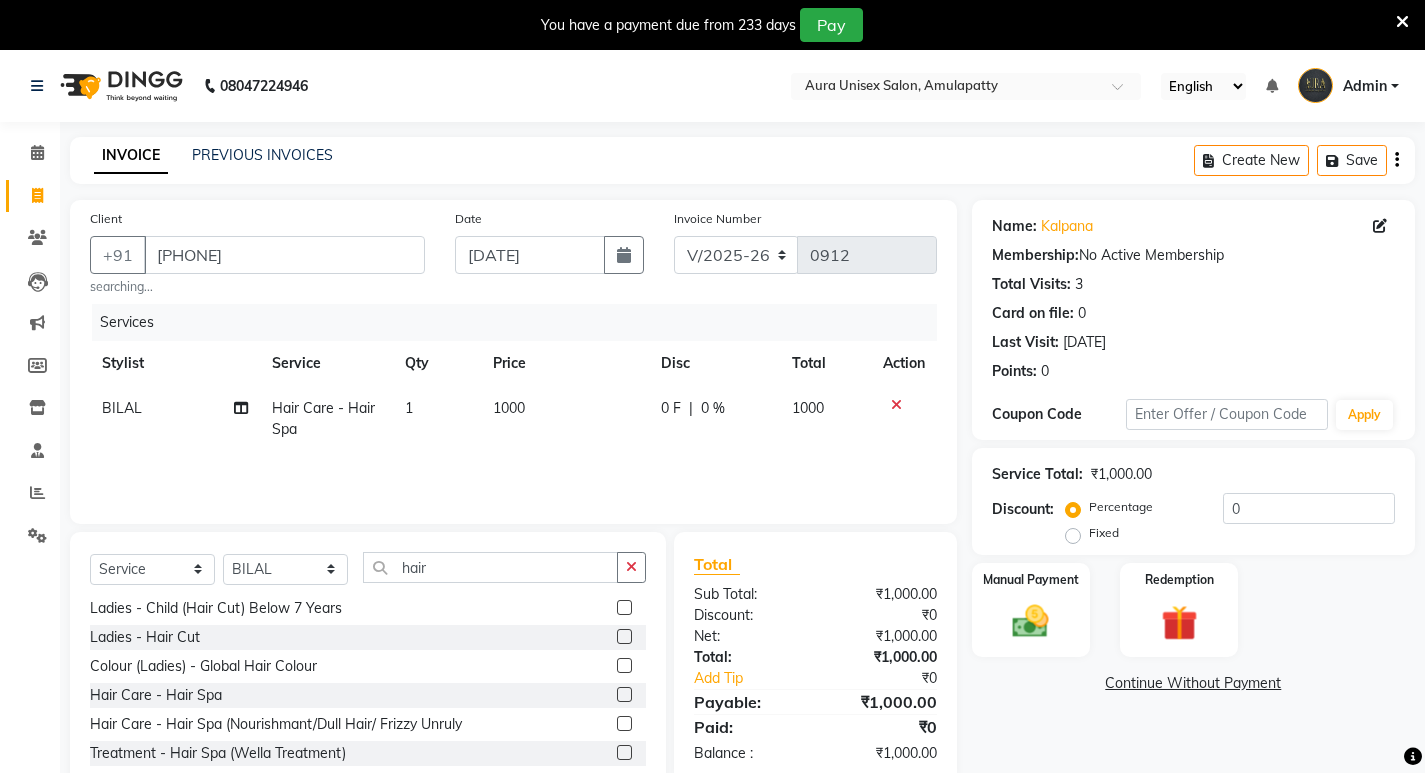 click on "1000" 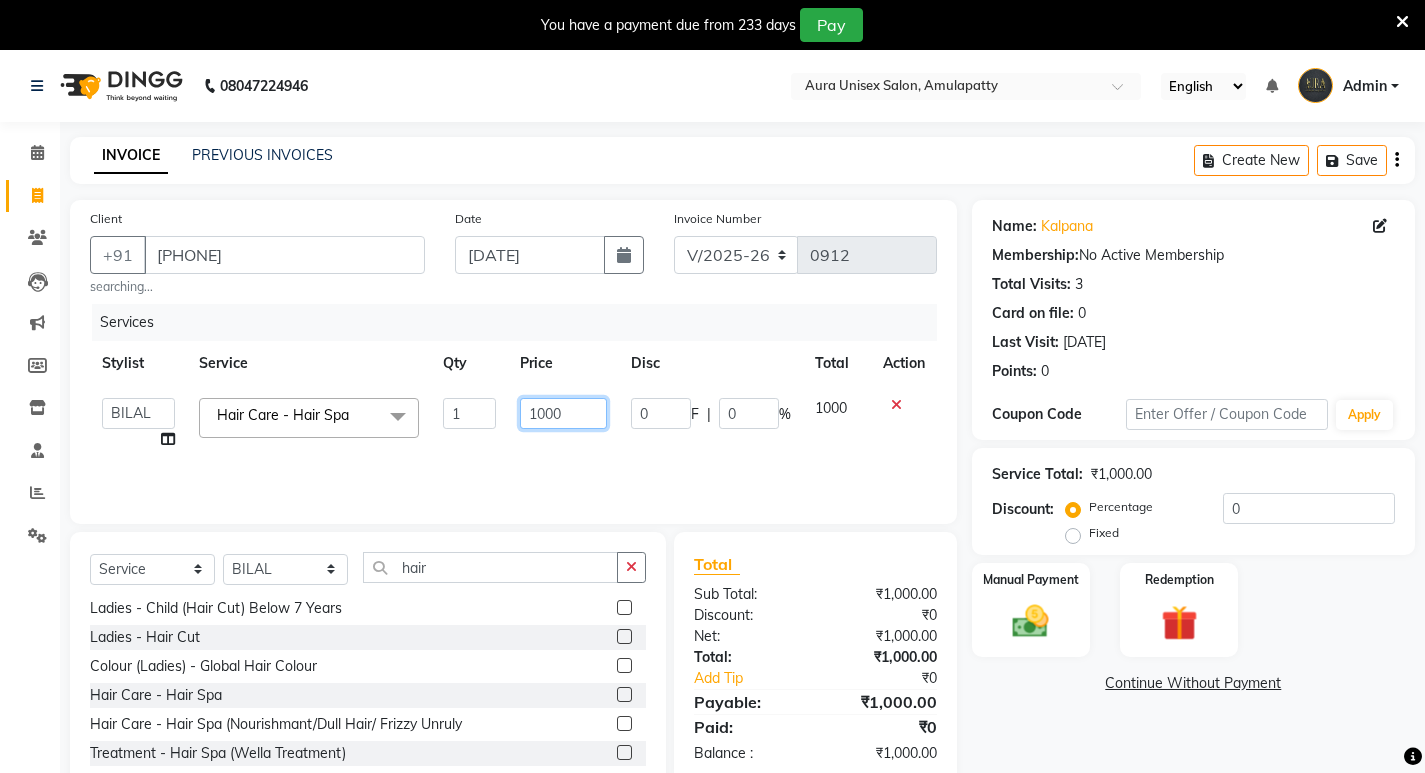 drag, startPoint x: 566, startPoint y: 408, endPoint x: 474, endPoint y: 413, distance: 92.13577 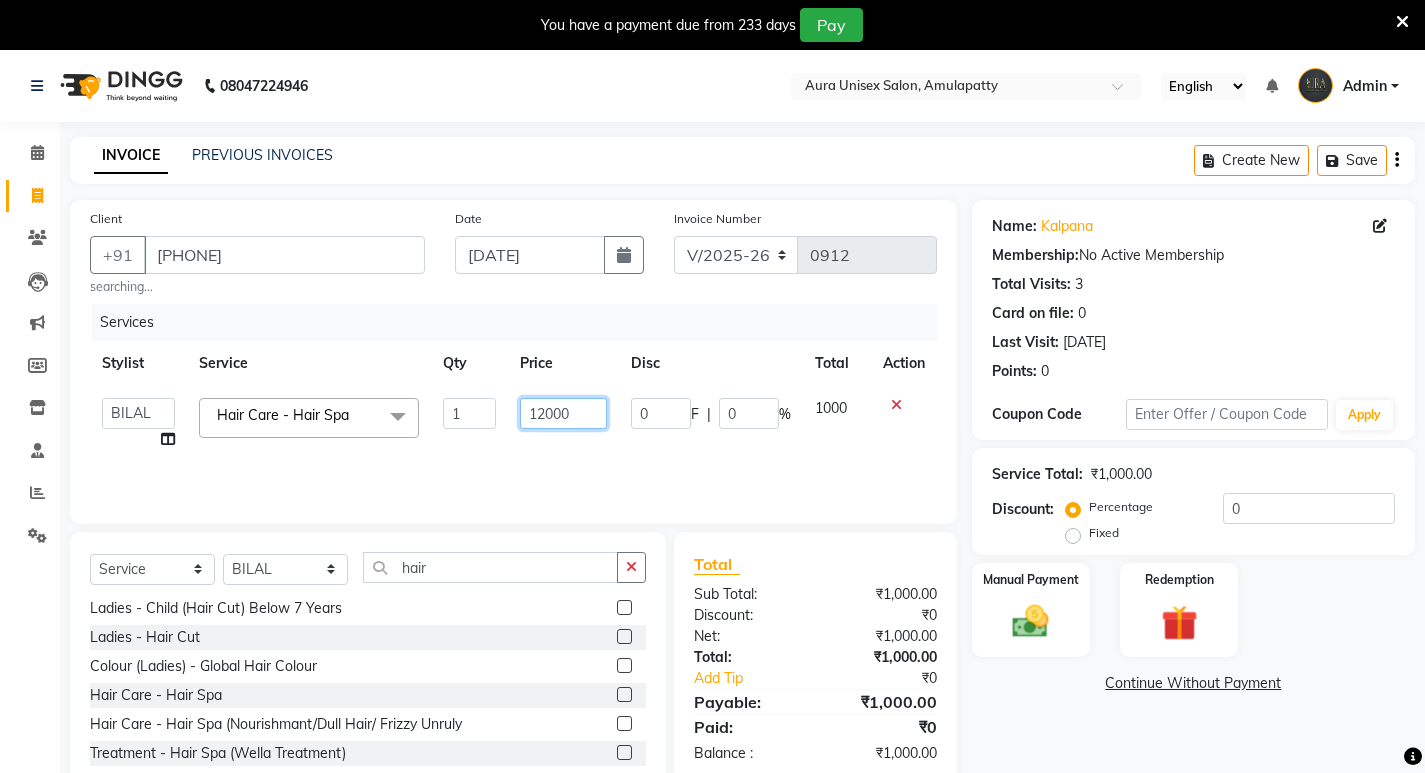 type on "1200" 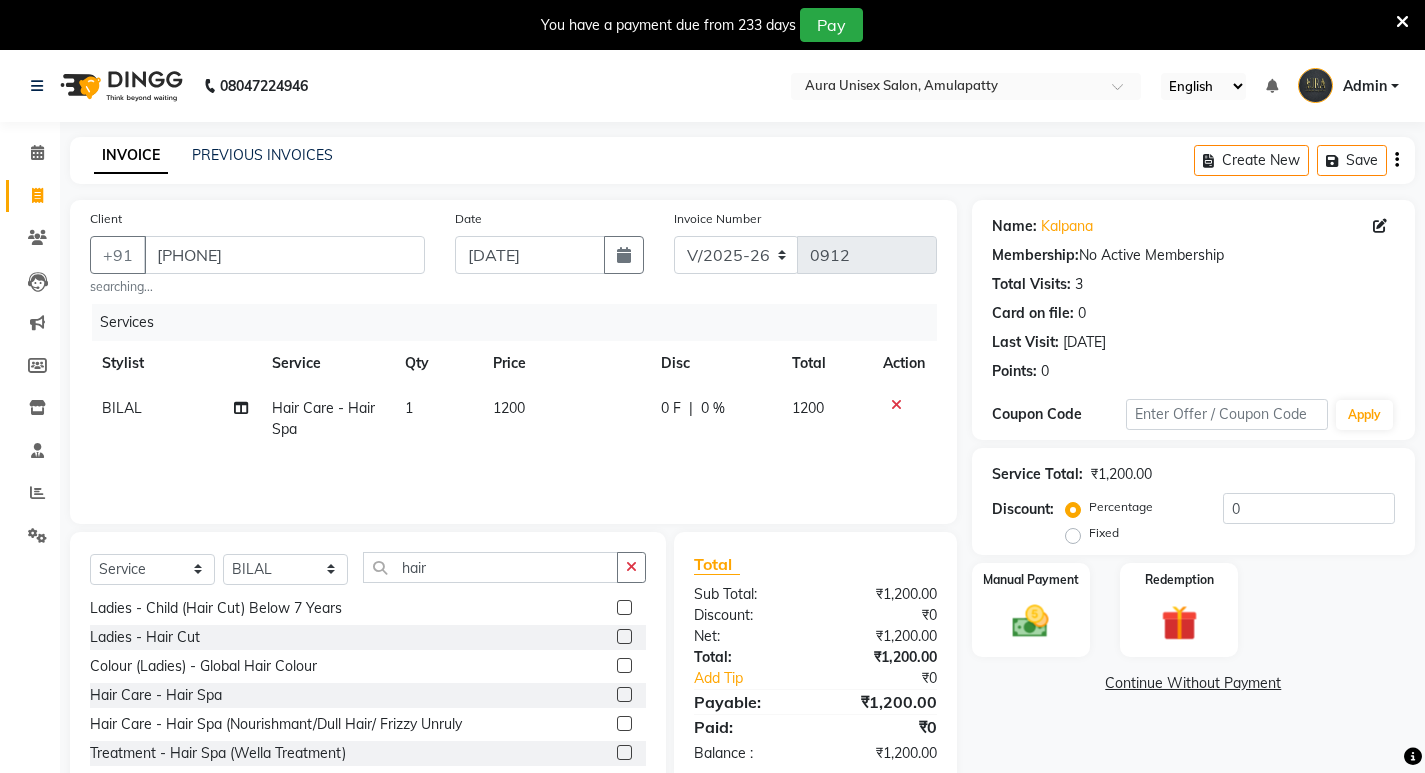 click on "Services Stylist Service Qty Price Disc Total Action BILAL Hair Care - Hair Spa 1 1200 0 F | 0 % 1200" 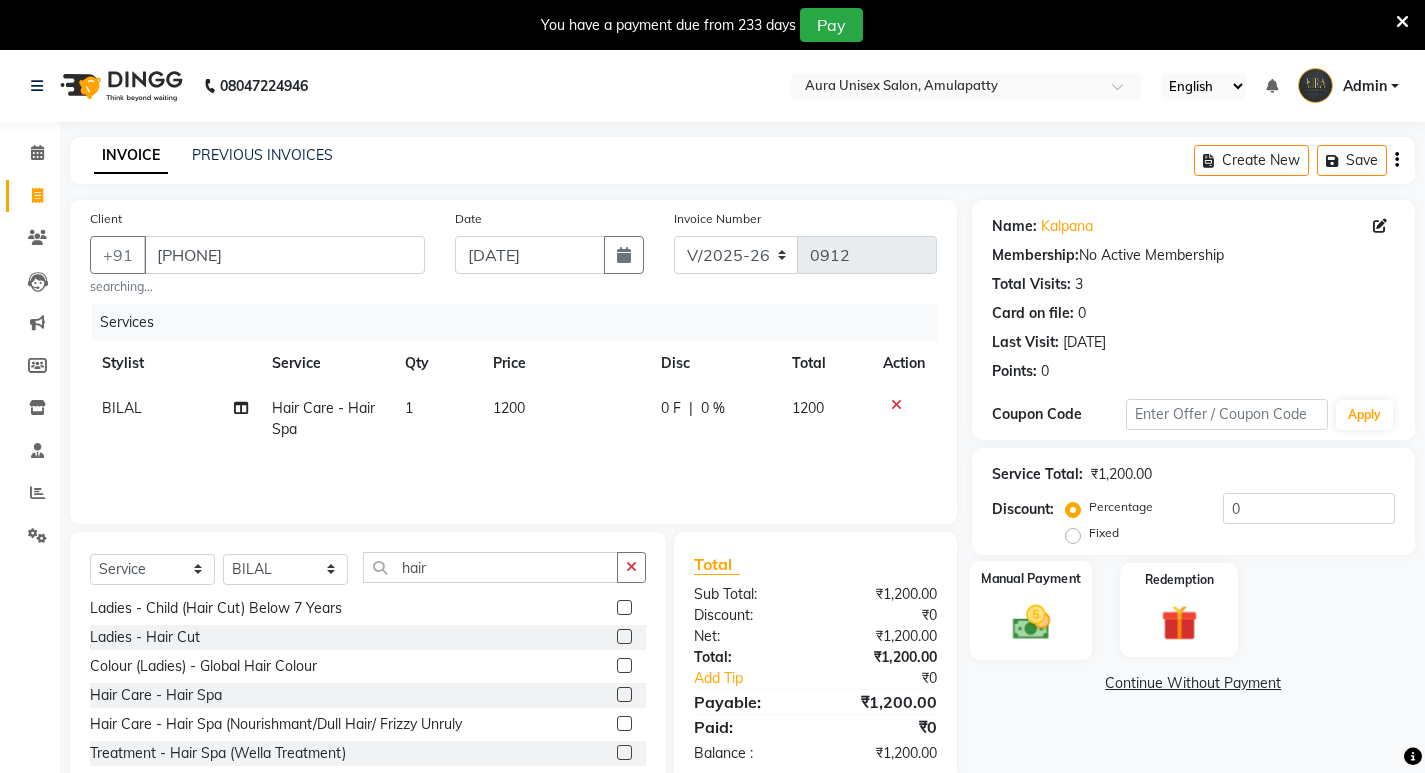 click 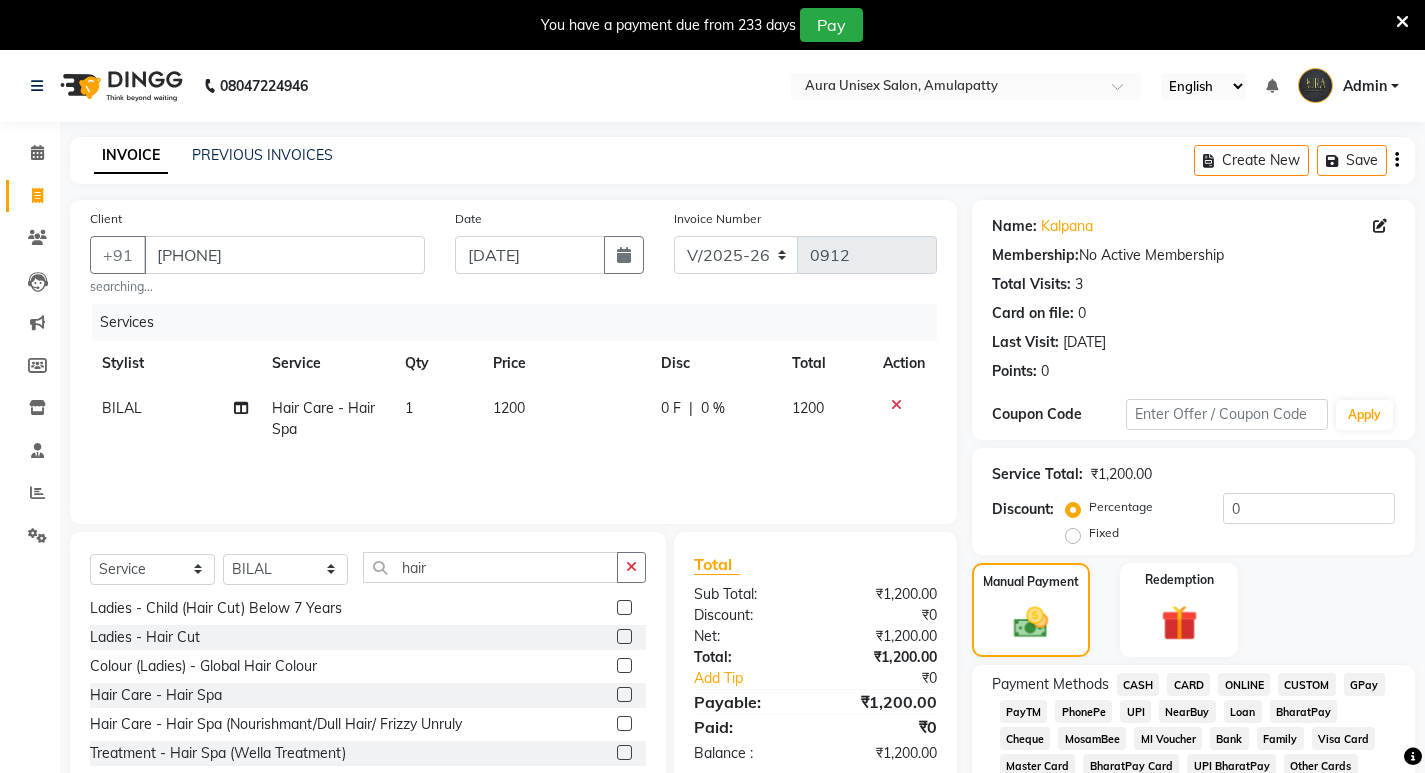 click on "GPay" 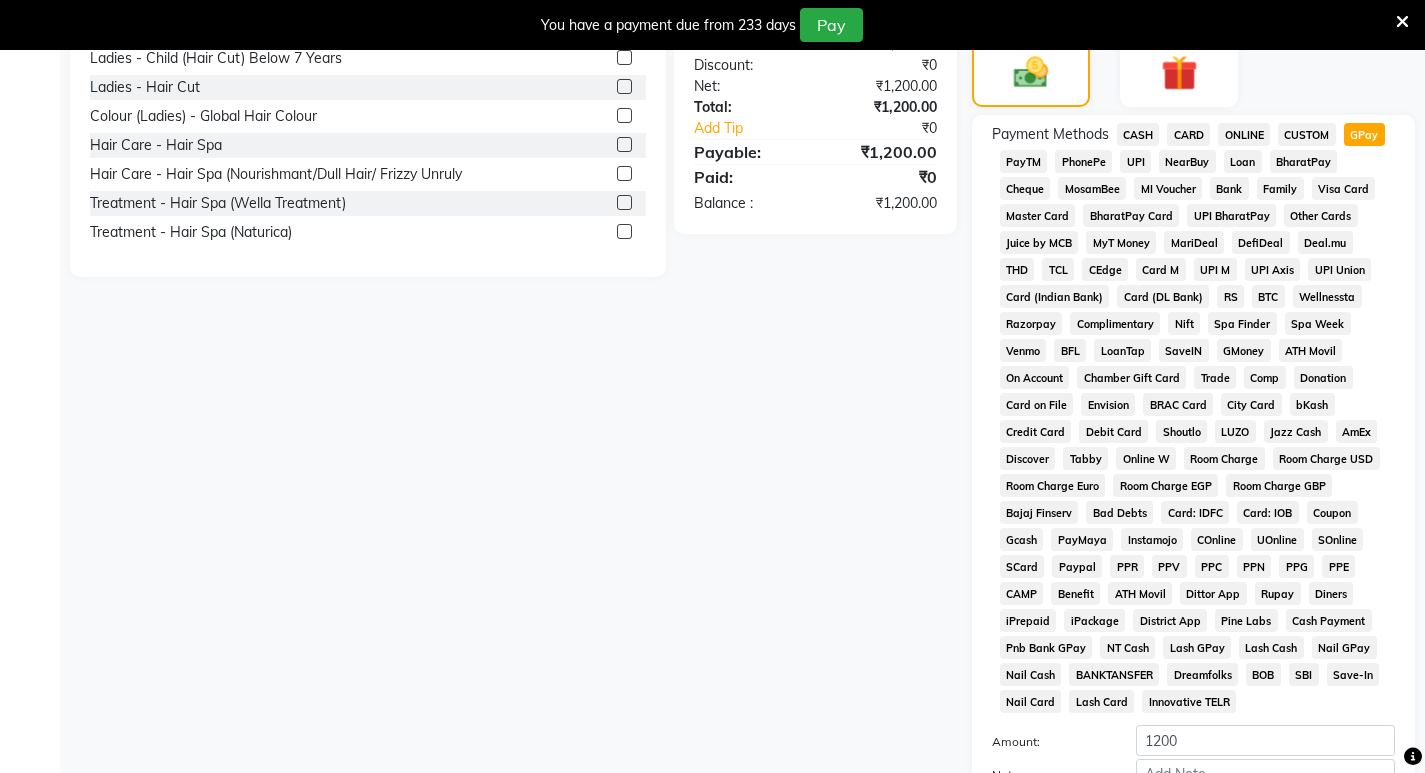 scroll, scrollTop: 755, scrollLeft: 0, axis: vertical 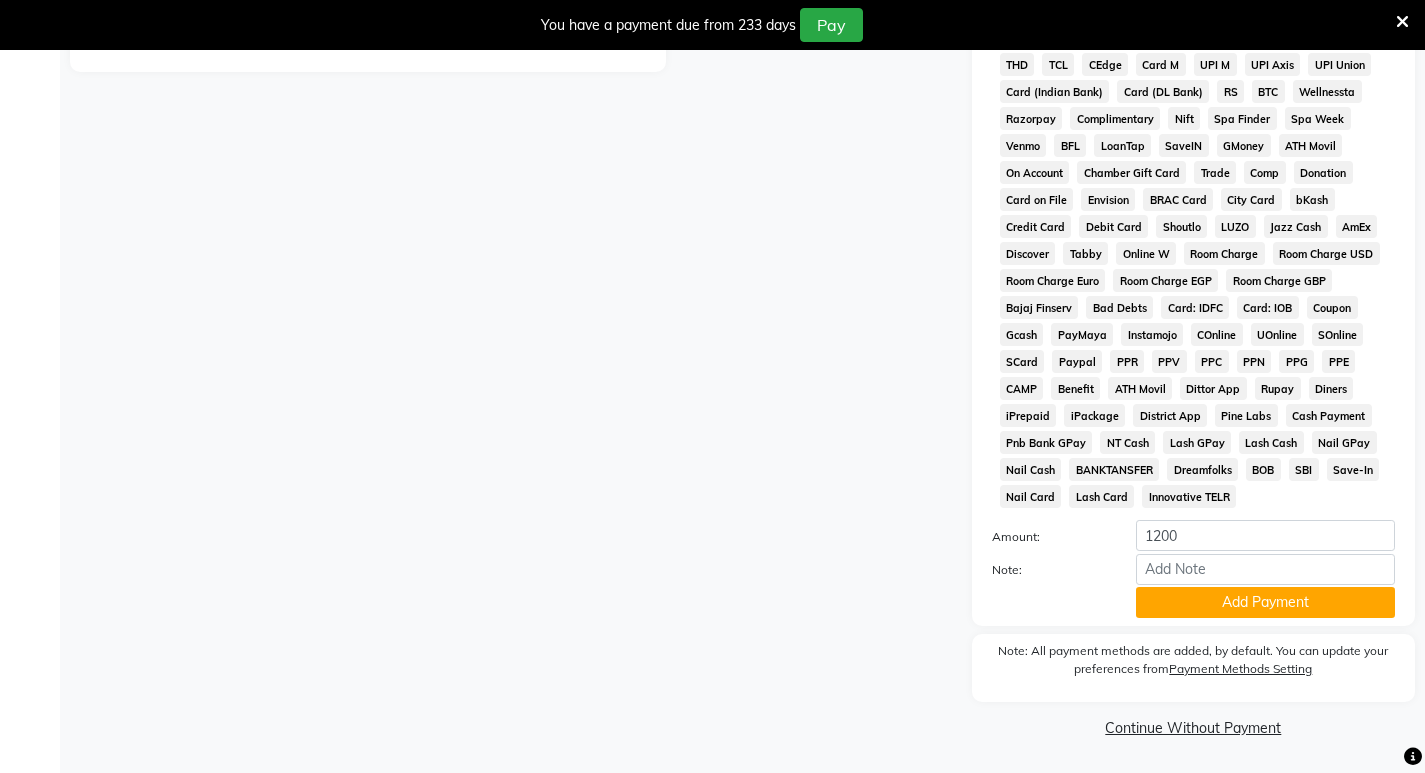 click on "Add Payment" 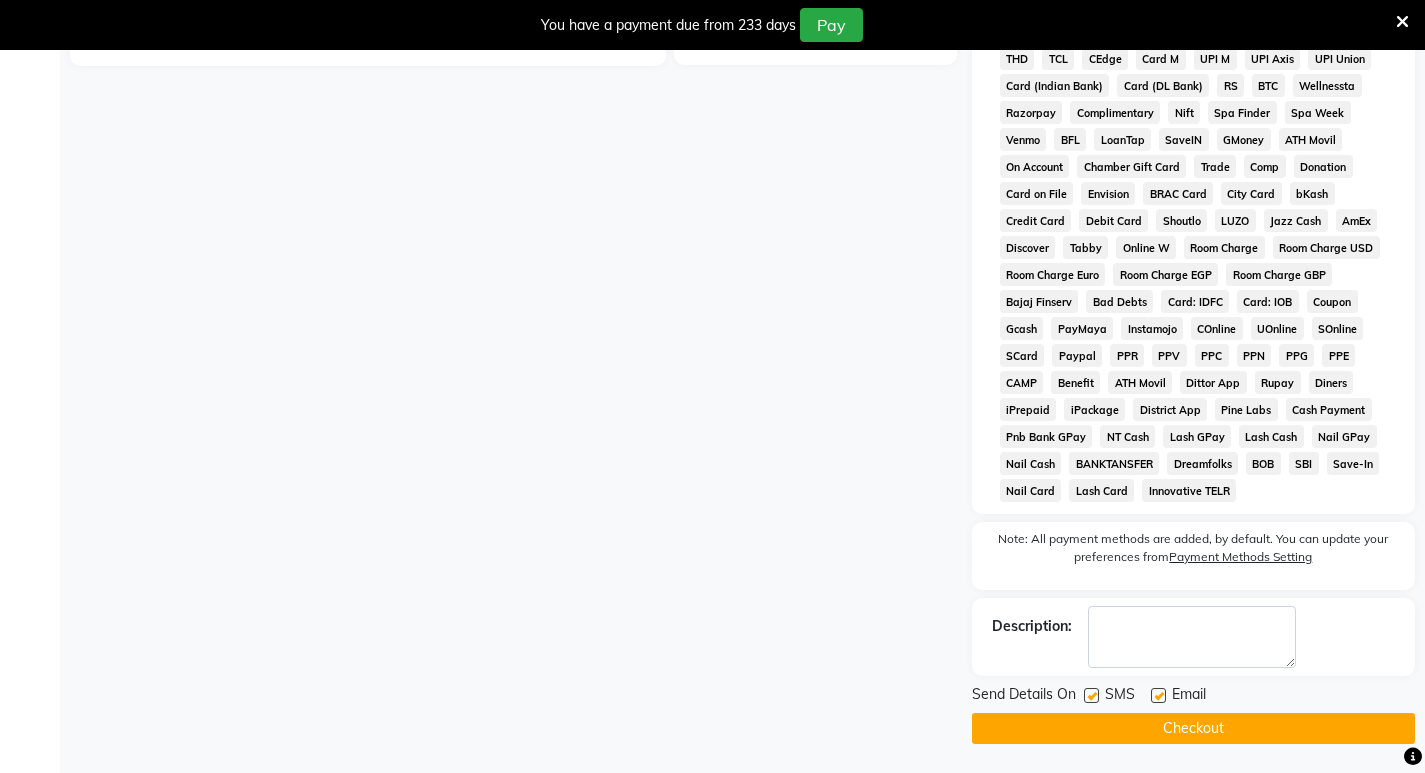 scroll, scrollTop: 762, scrollLeft: 0, axis: vertical 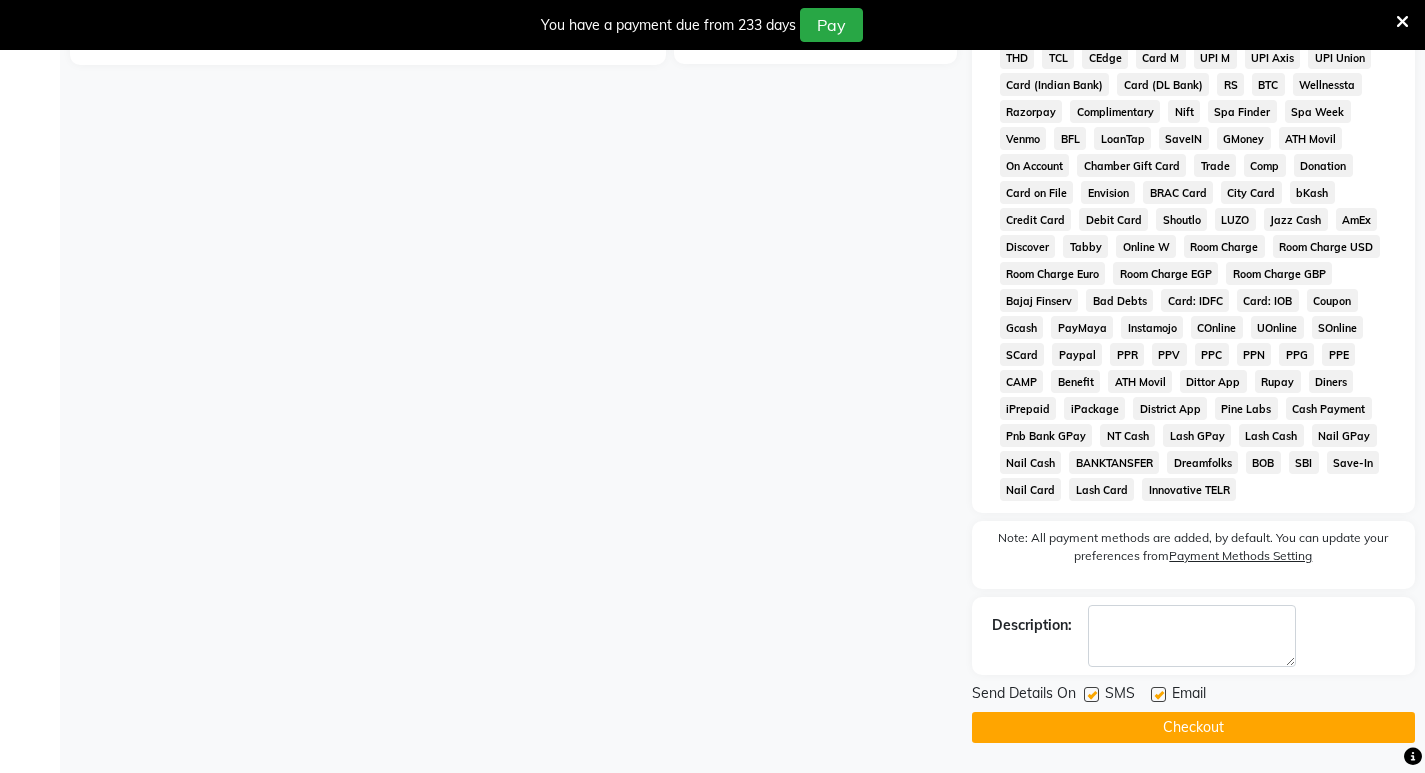 click on "Checkout" 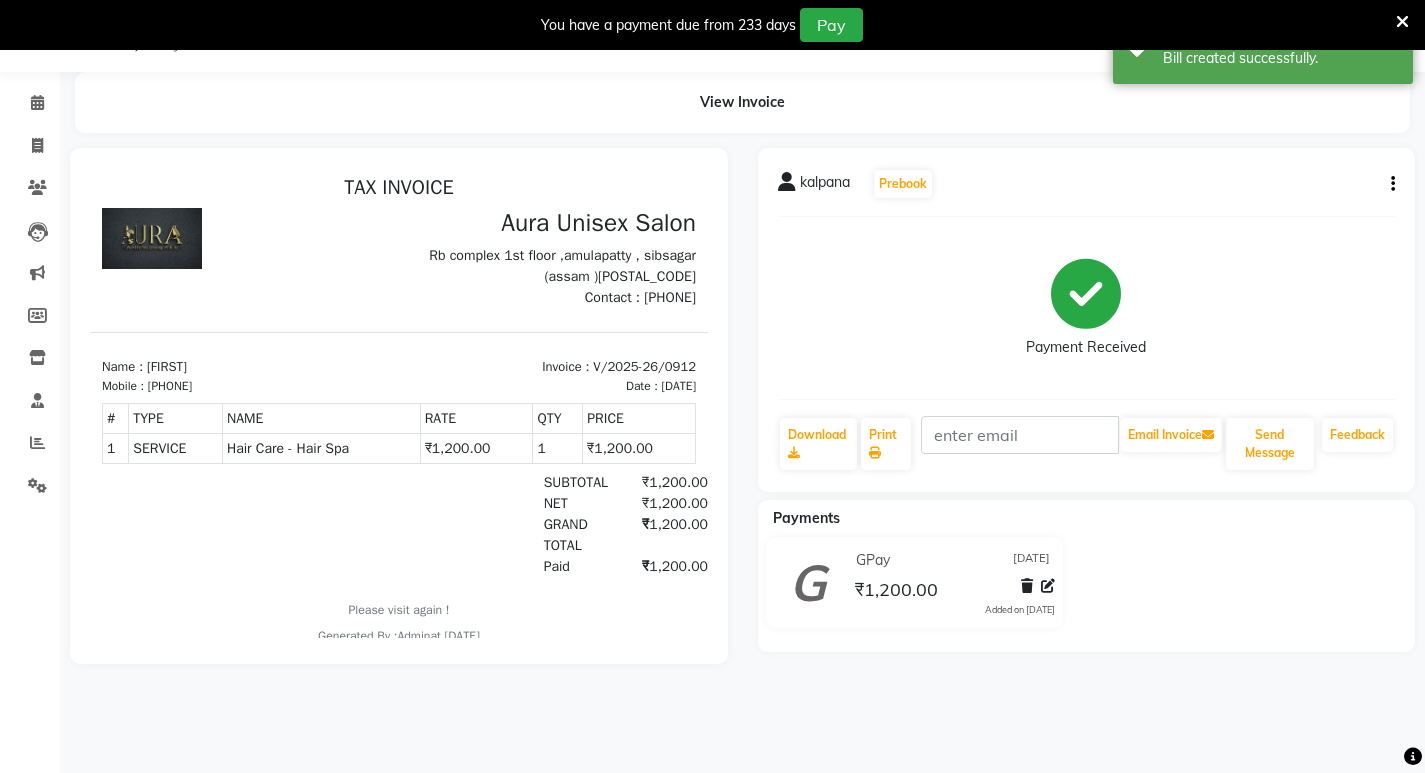 scroll, scrollTop: 0, scrollLeft: 0, axis: both 